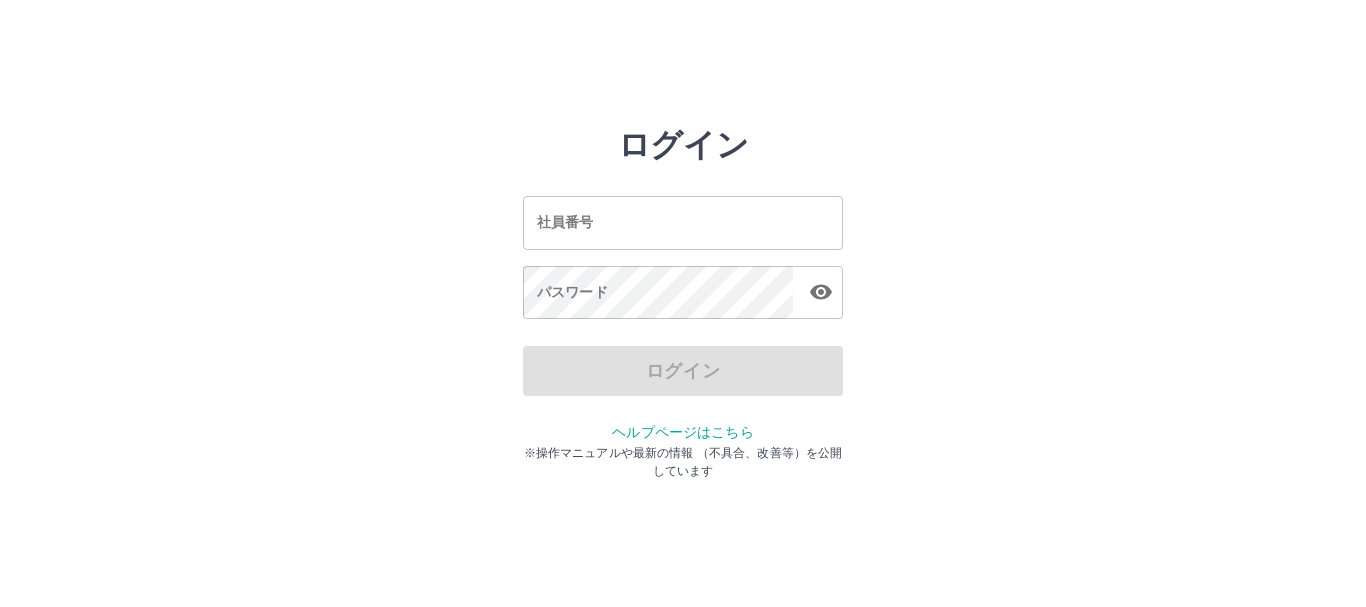 scroll, scrollTop: 0, scrollLeft: 0, axis: both 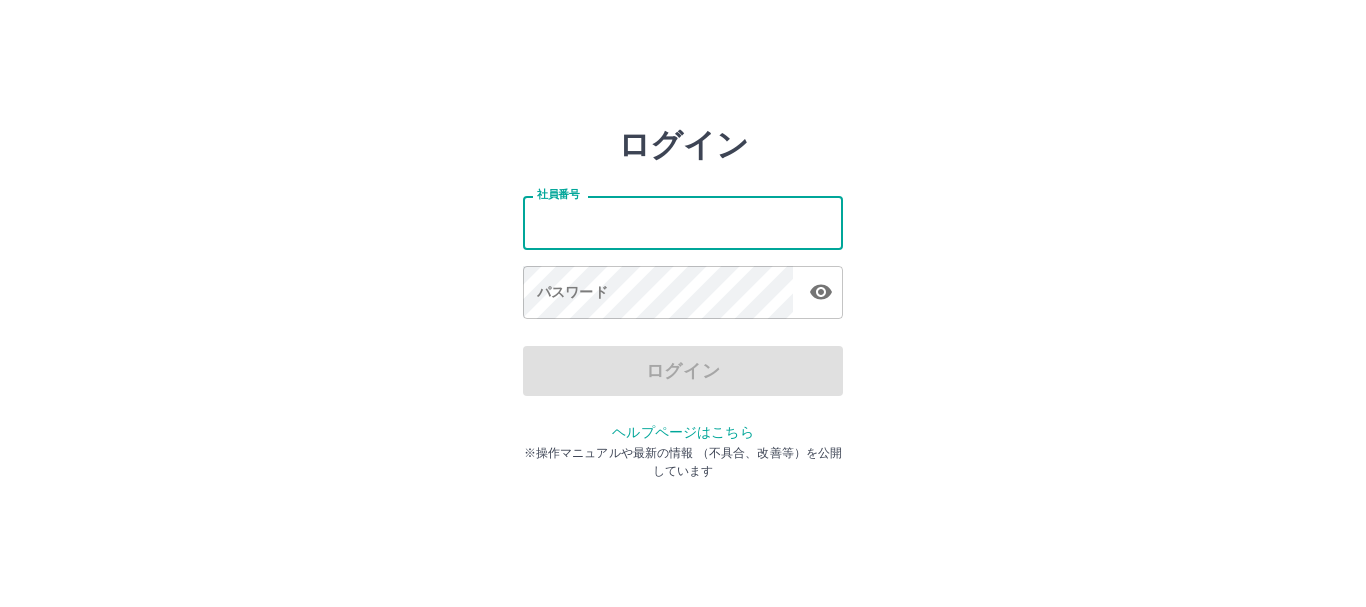 click on "社員番号" at bounding box center (683, 222) 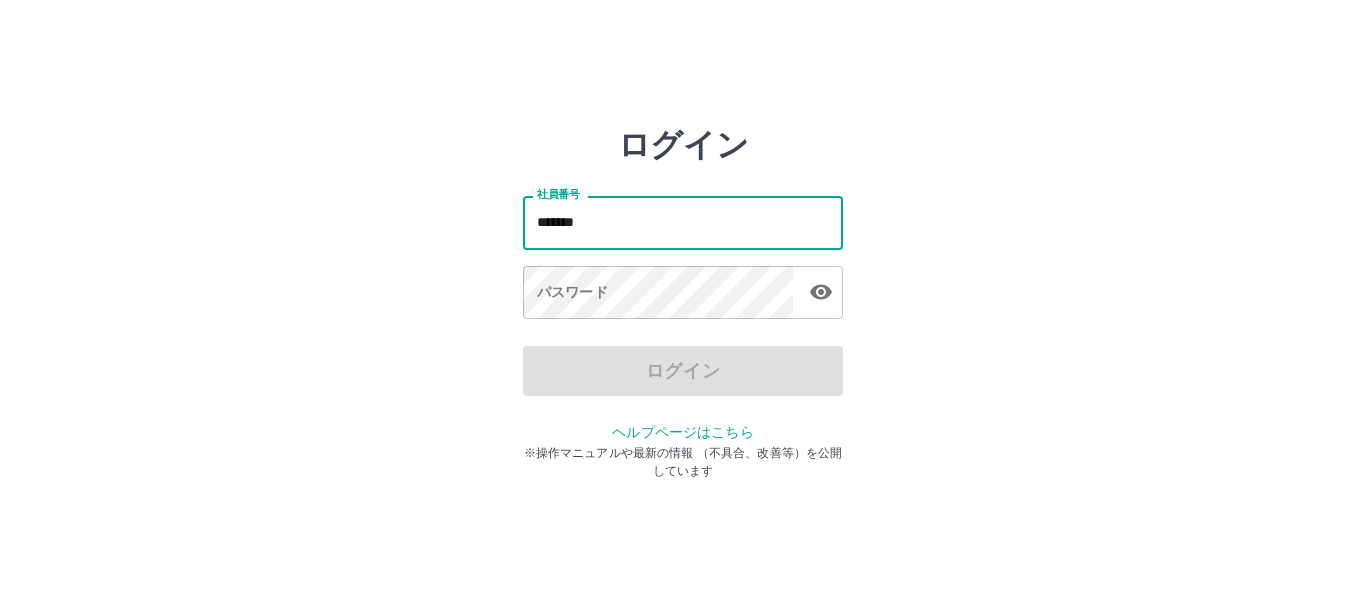 type on "*******" 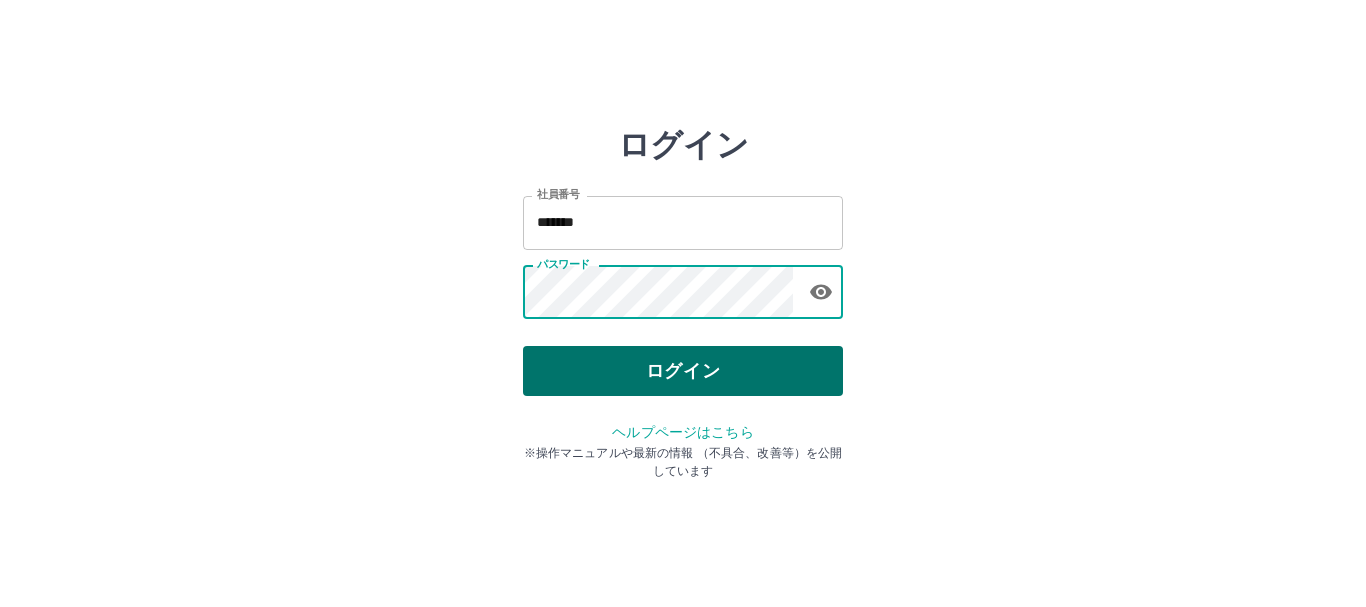 click on "ログイン" at bounding box center [683, 371] 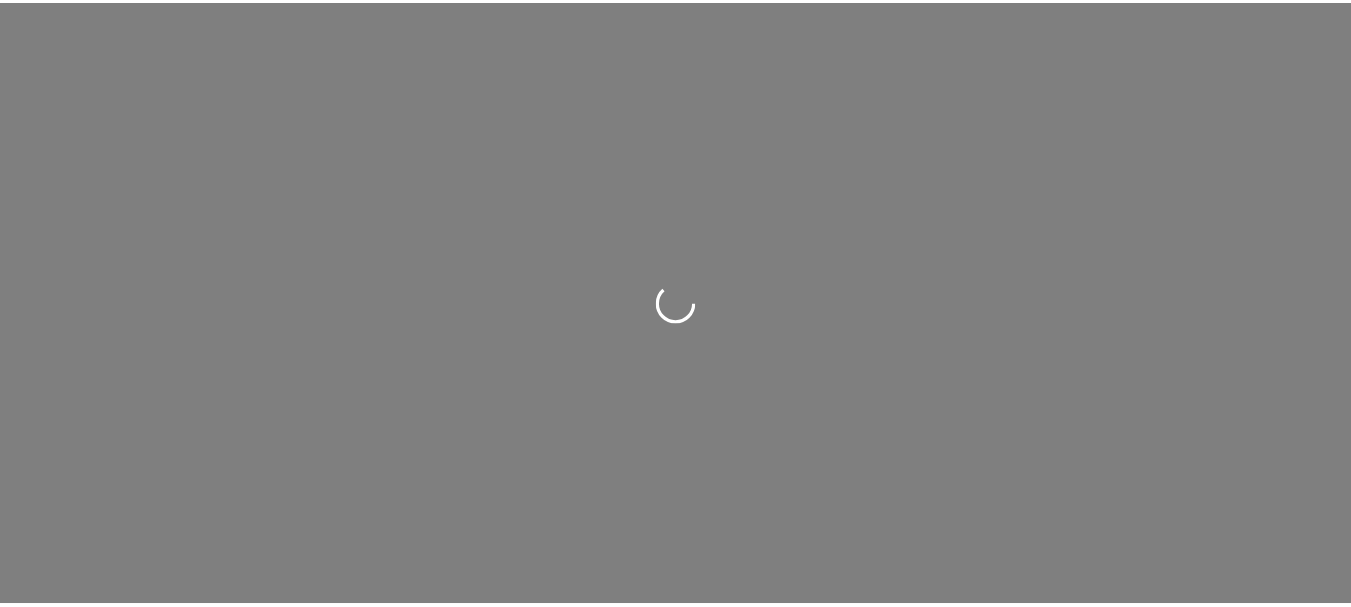 scroll, scrollTop: 0, scrollLeft: 0, axis: both 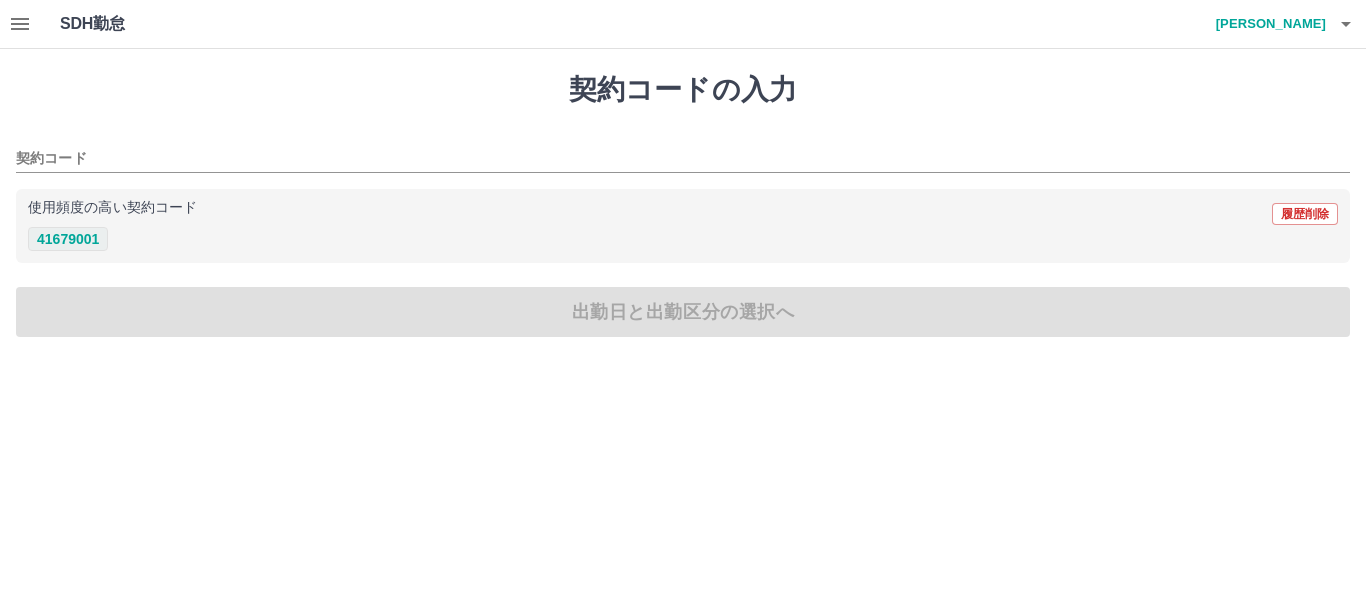 click on "41679001" at bounding box center [68, 239] 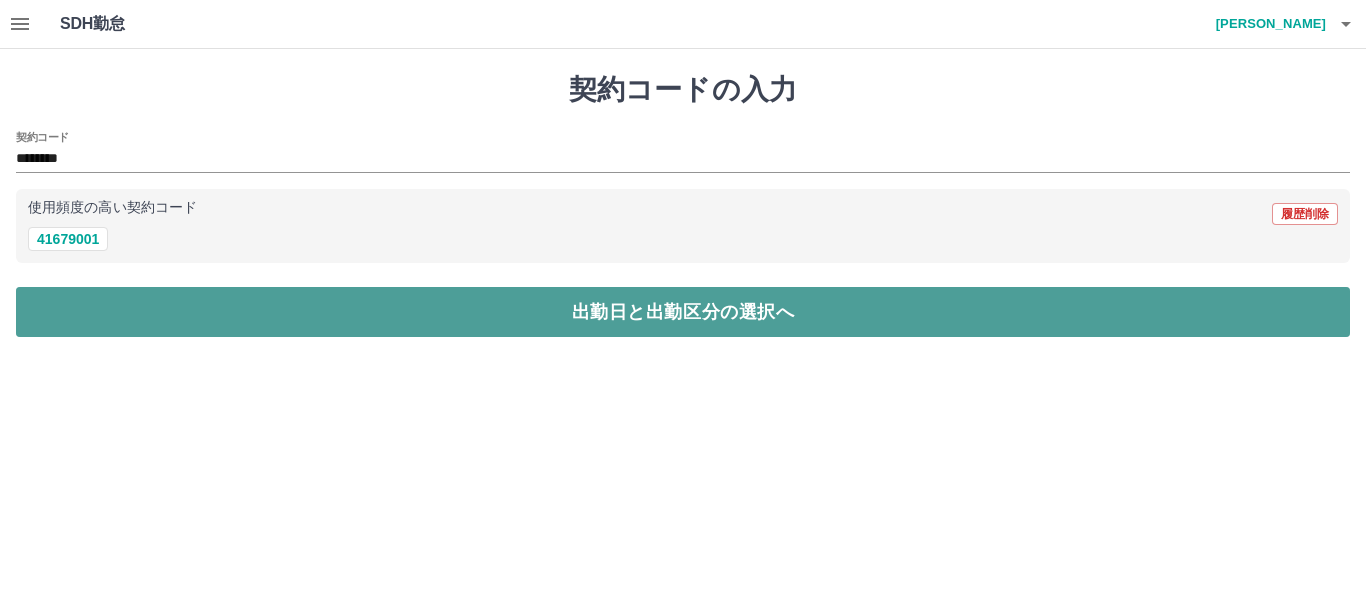 click on "出勤日と出勤区分の選択へ" at bounding box center (683, 312) 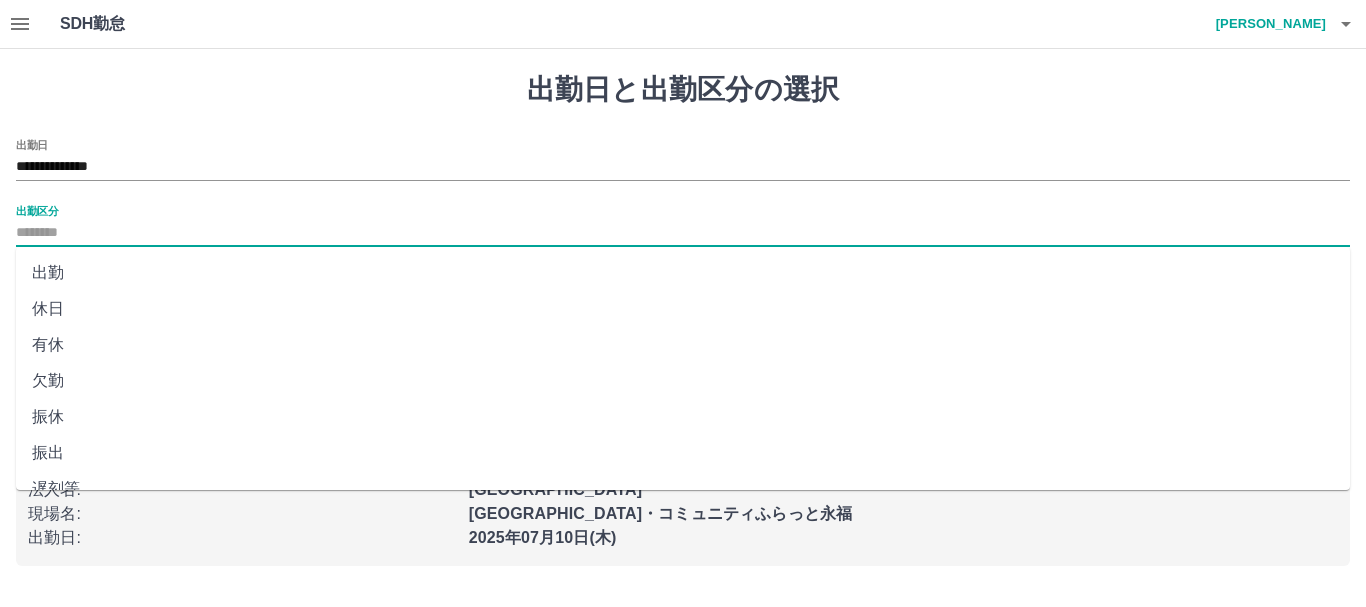 click on "出勤区分" at bounding box center (683, 233) 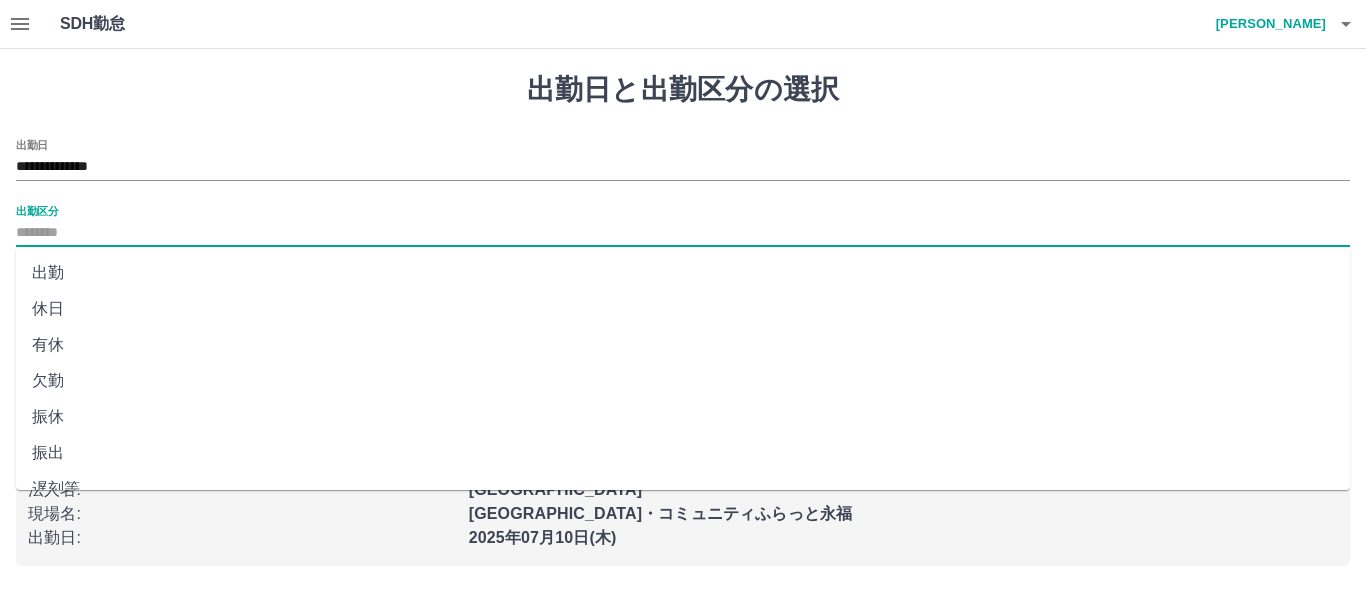click on "出勤" at bounding box center [683, 273] 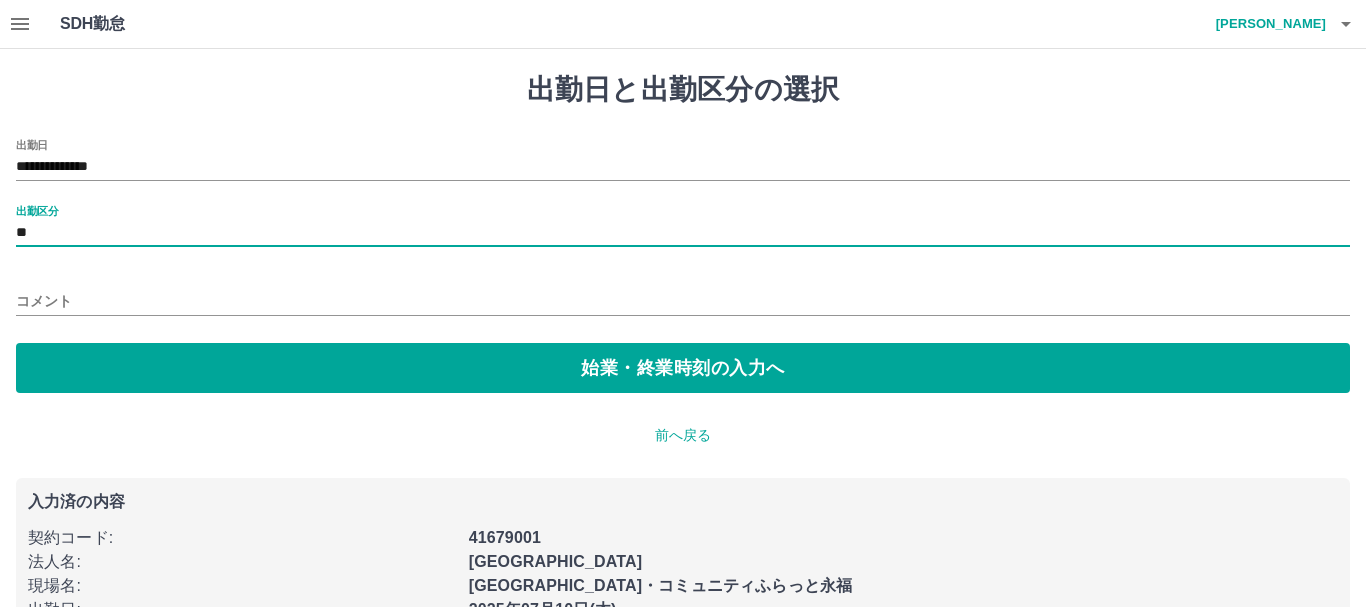 type on "**" 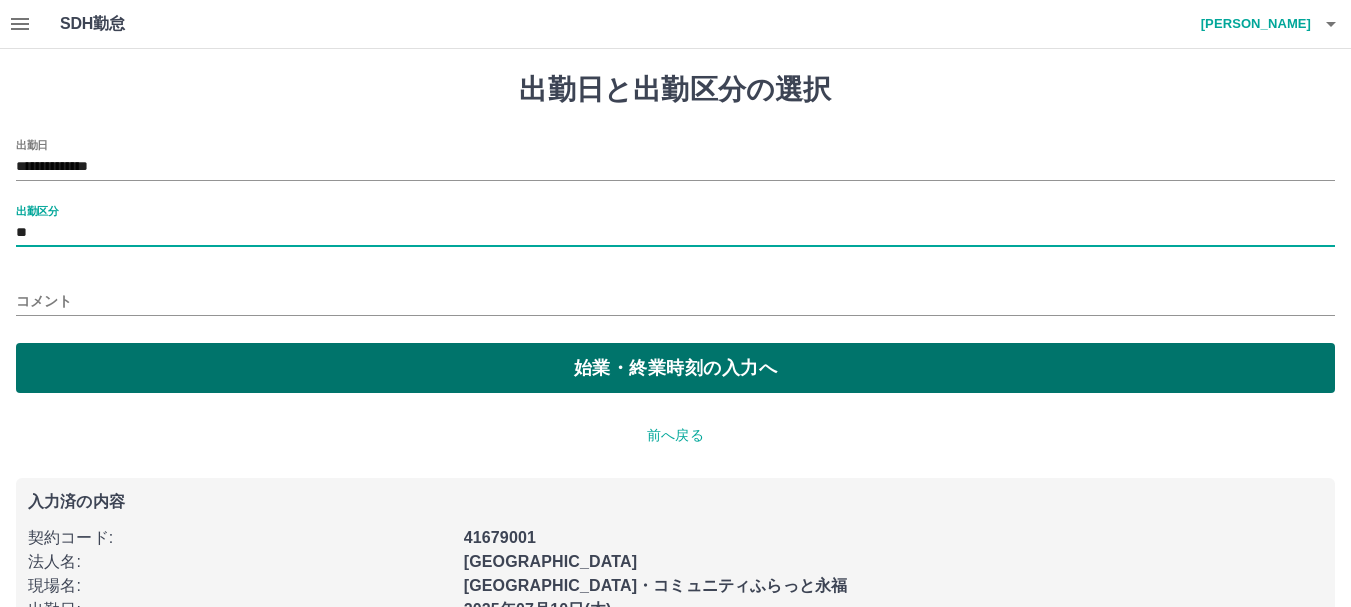 click on "始業・終業時刻の入力へ" at bounding box center (675, 368) 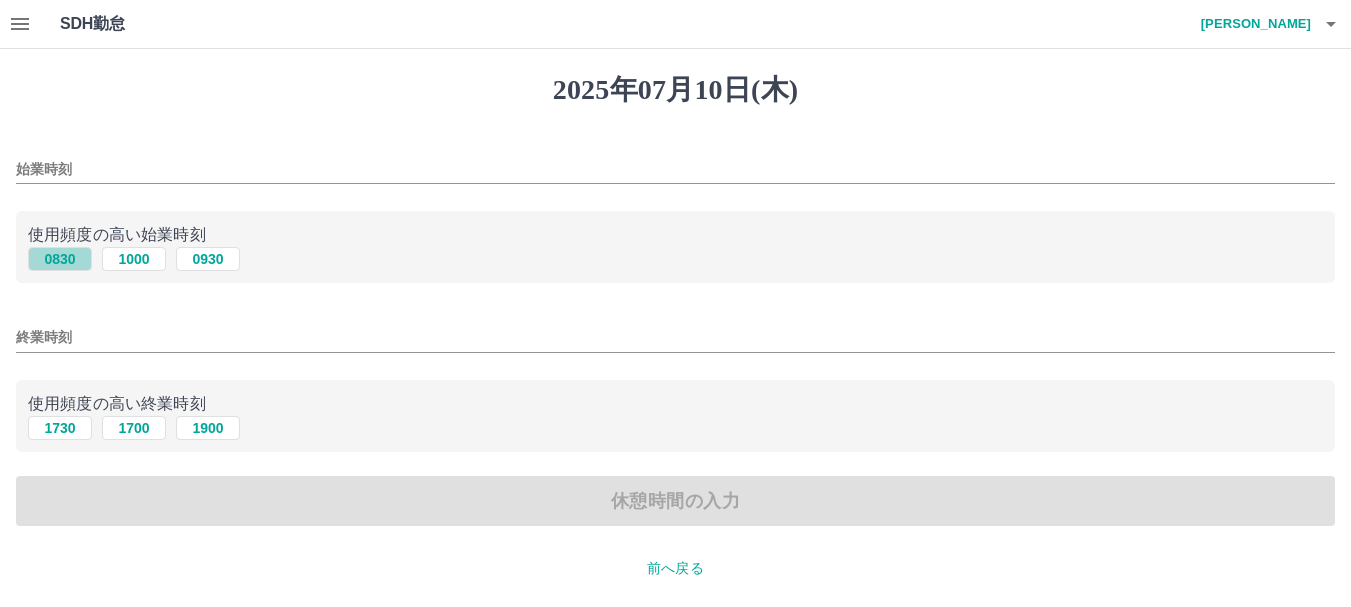 click on "0830" at bounding box center [60, 259] 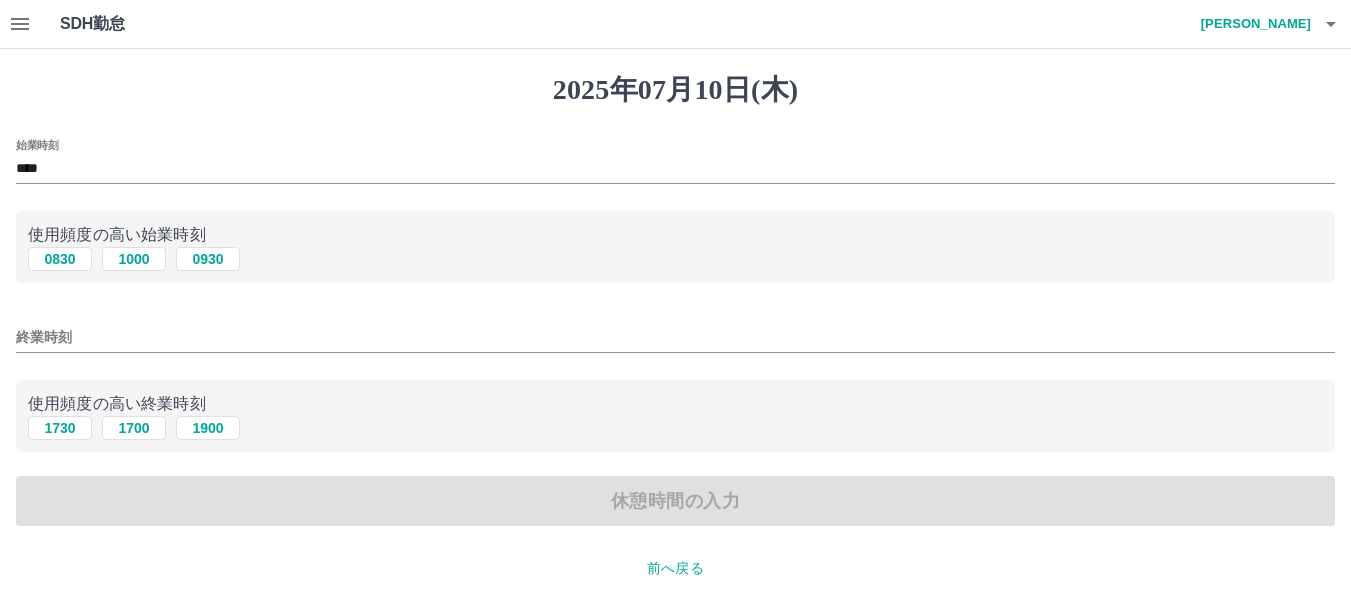 click on "終業時刻" at bounding box center (675, 337) 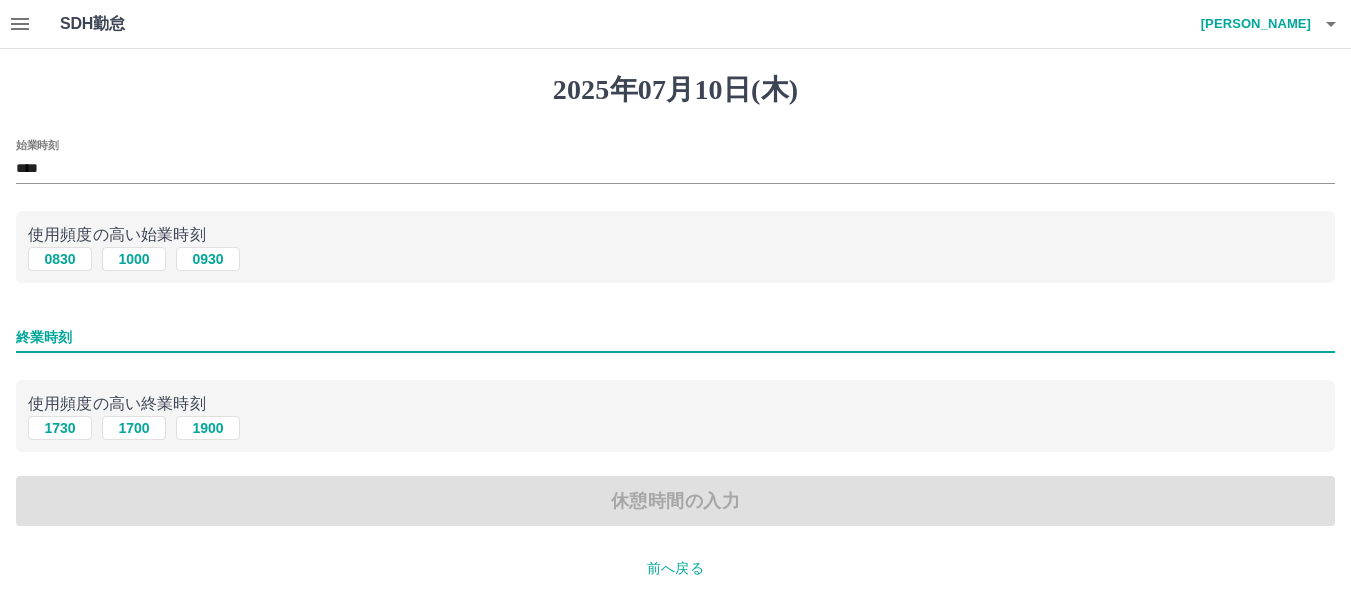 type on "****" 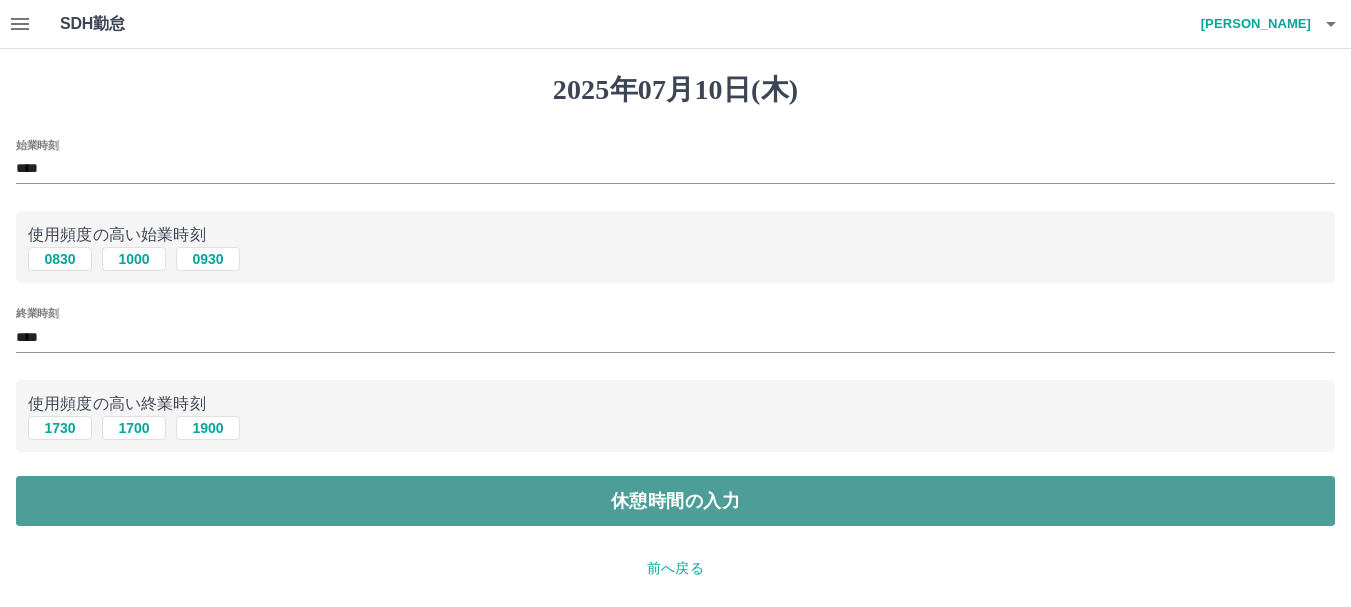 click on "休憩時間の入力" at bounding box center [675, 501] 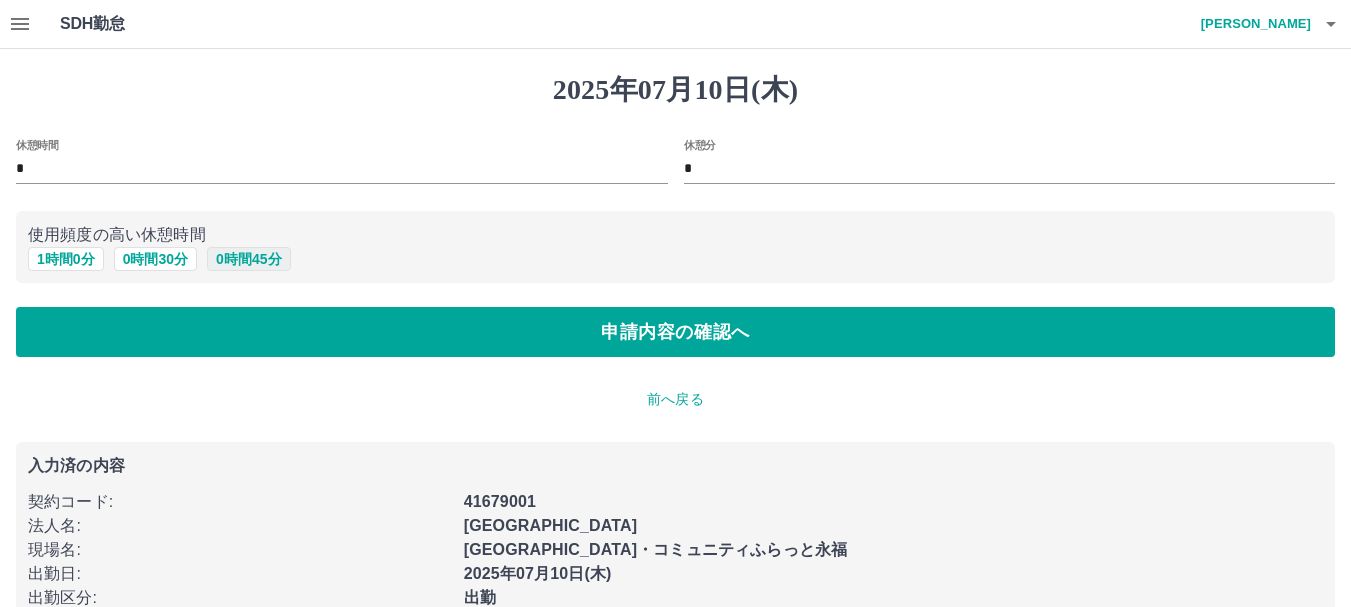 click on "0 時間 45 分" at bounding box center (248, 259) 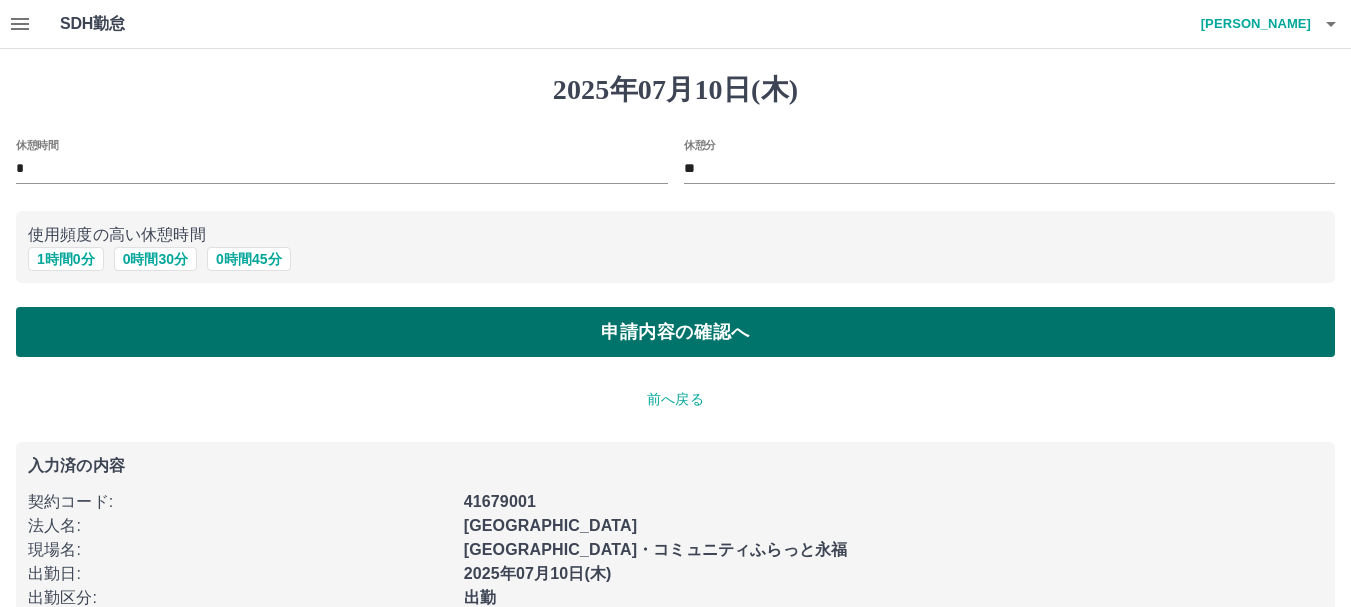 click on "申請内容の確認へ" at bounding box center [675, 332] 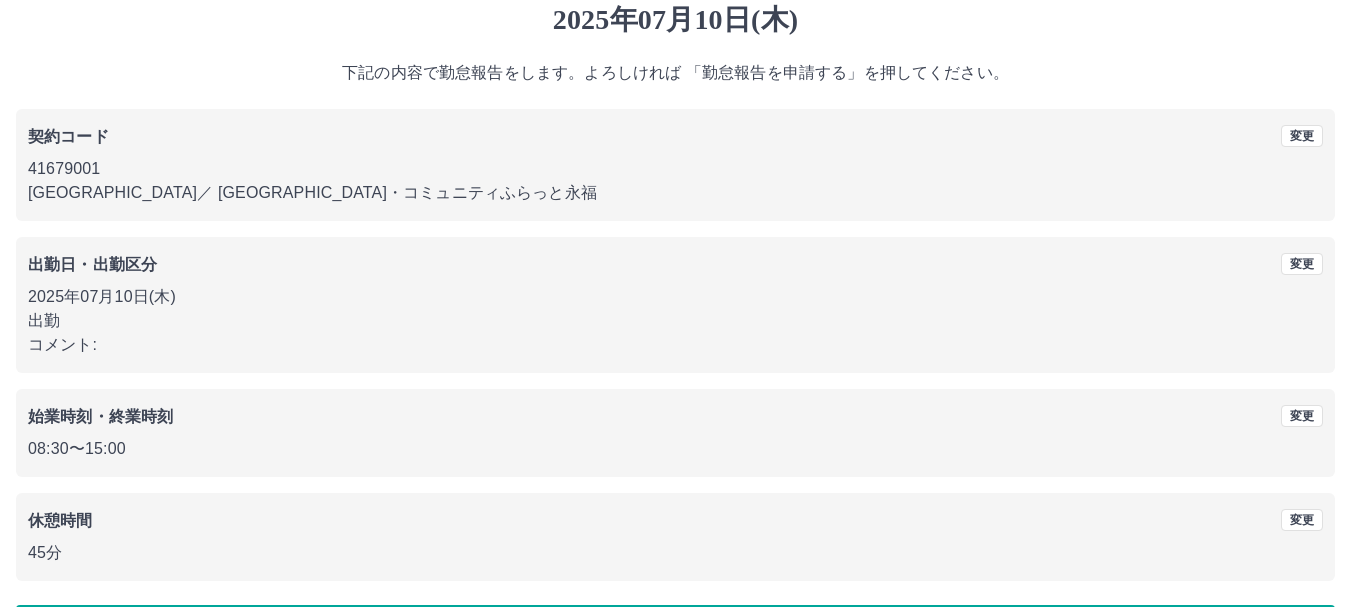 scroll, scrollTop: 142, scrollLeft: 0, axis: vertical 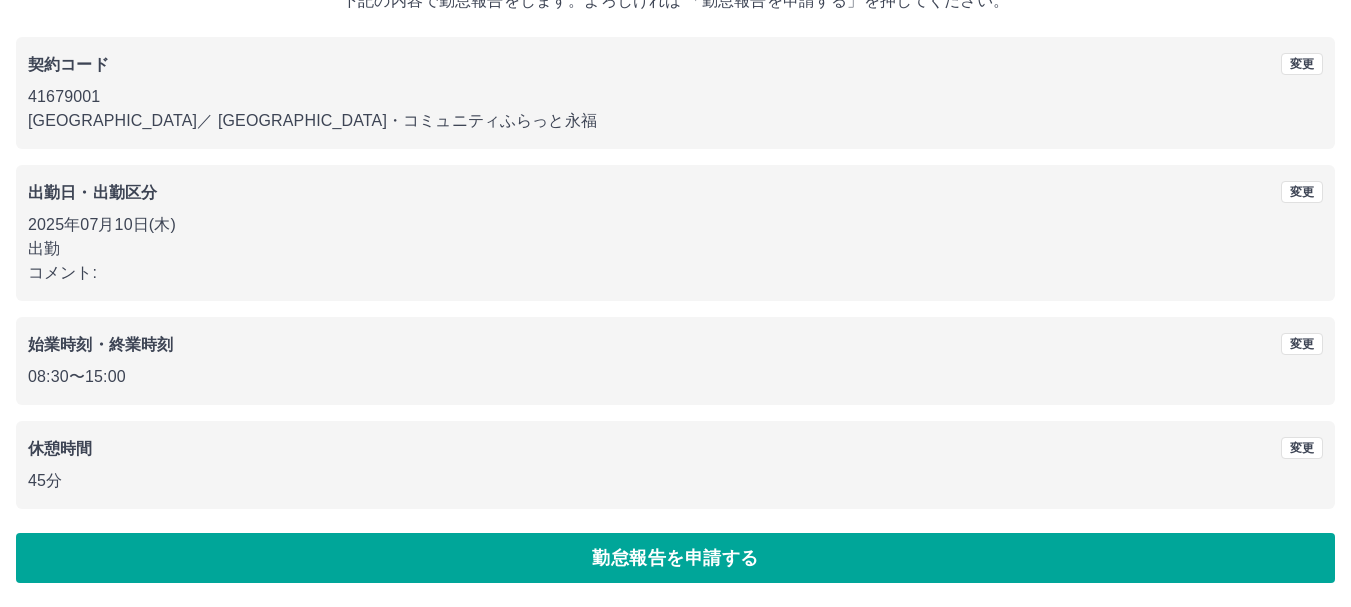 click on "勤怠報告を申請する" at bounding box center (675, 558) 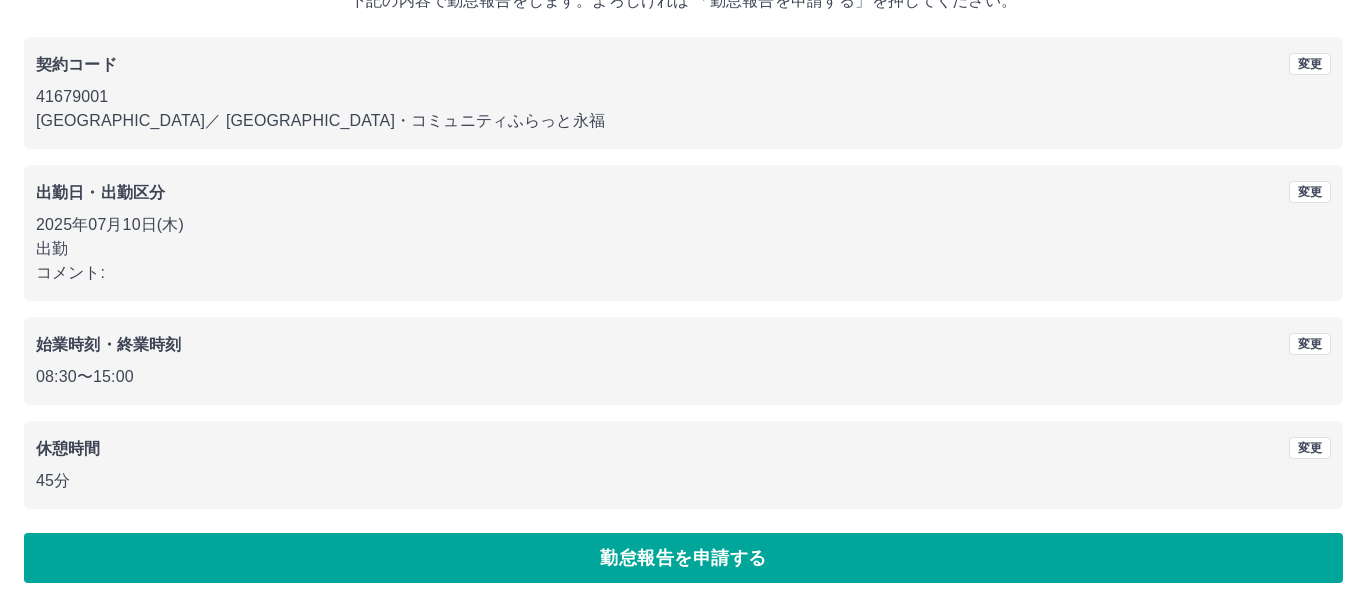 scroll, scrollTop: 0, scrollLeft: 0, axis: both 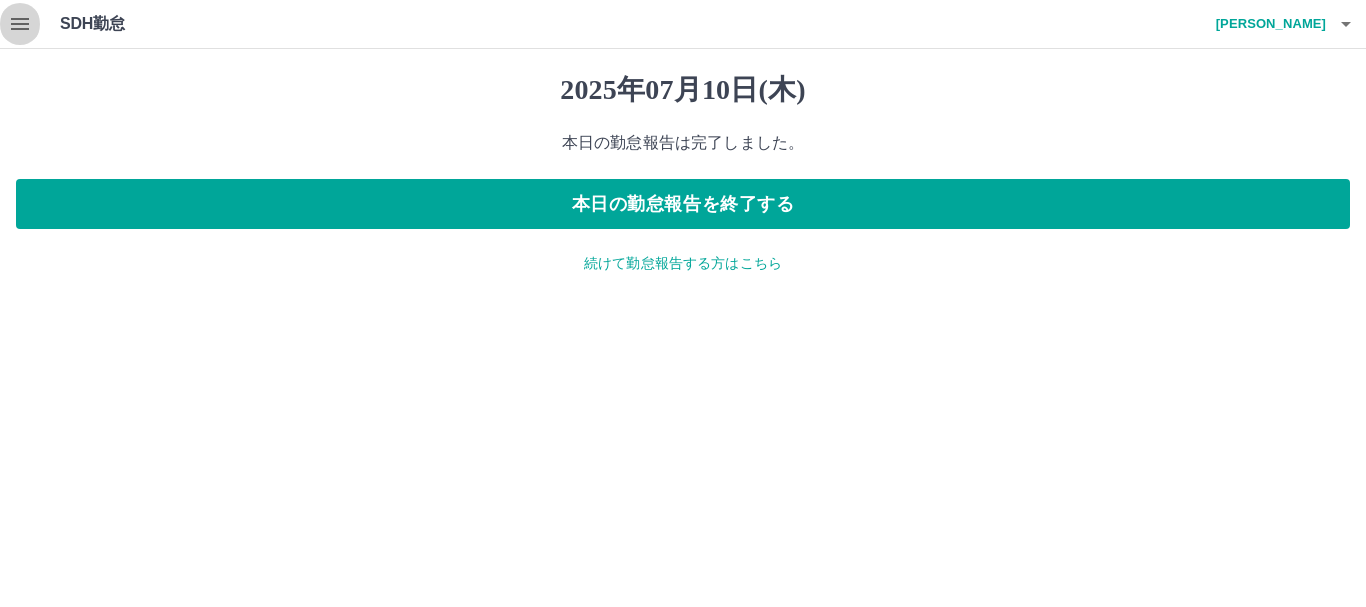 click 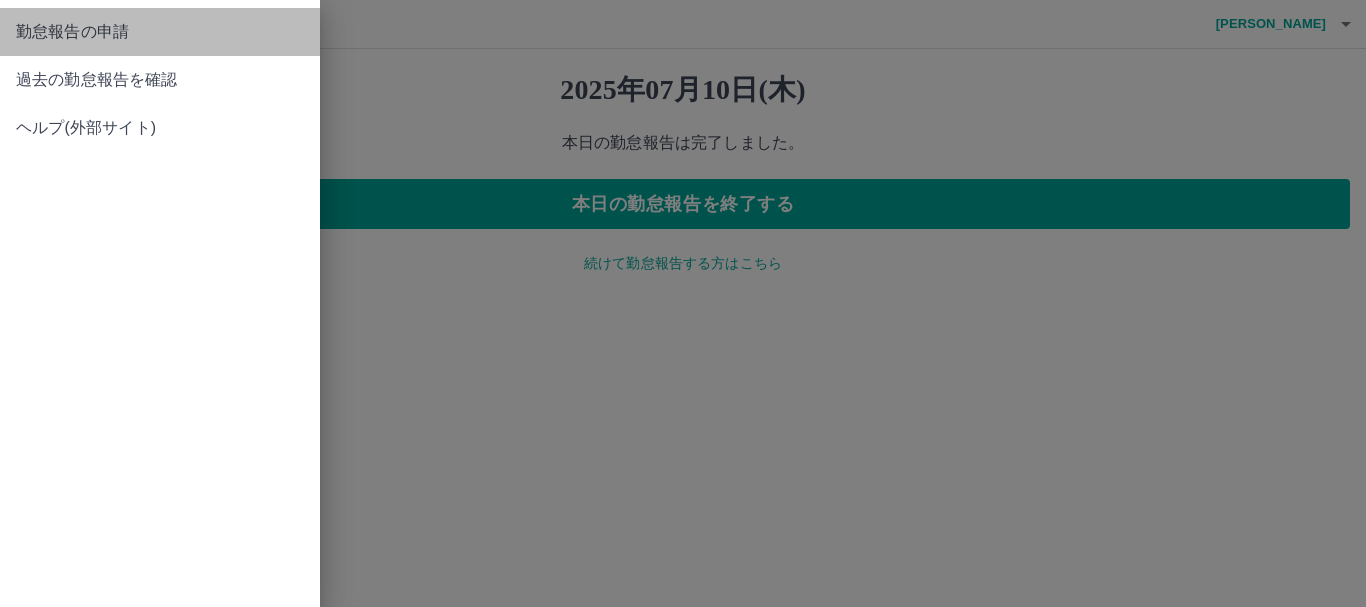 click on "勤怠報告の申請" at bounding box center [160, 32] 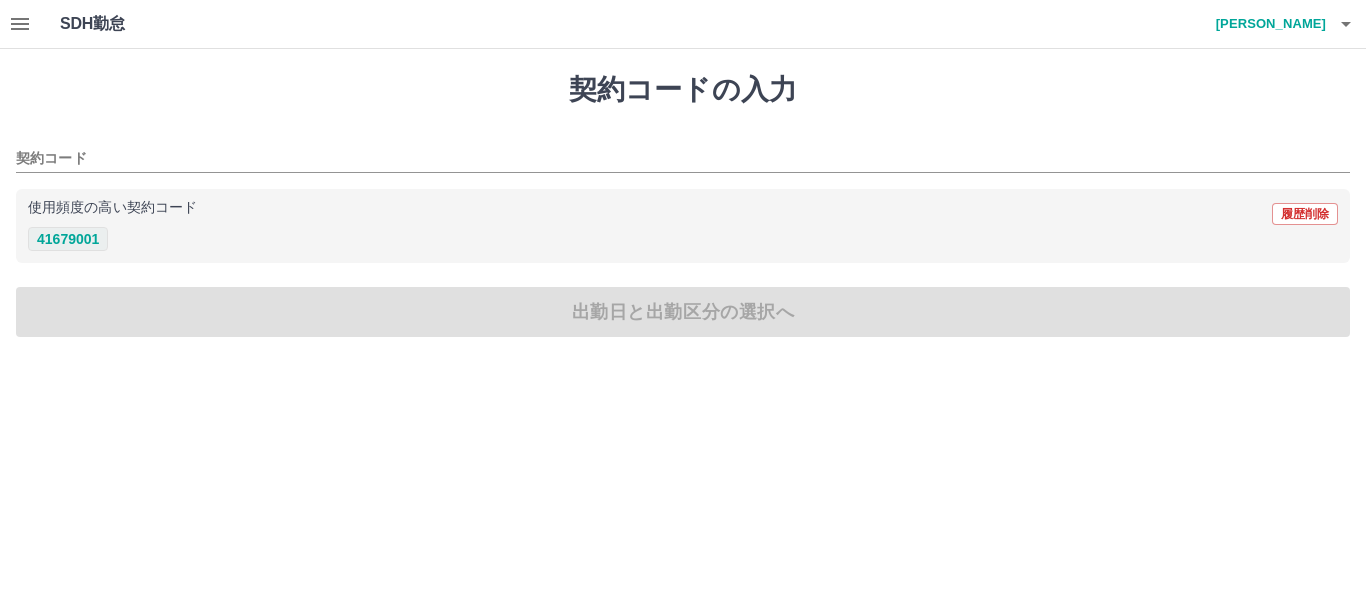 click on "41679001" at bounding box center [68, 239] 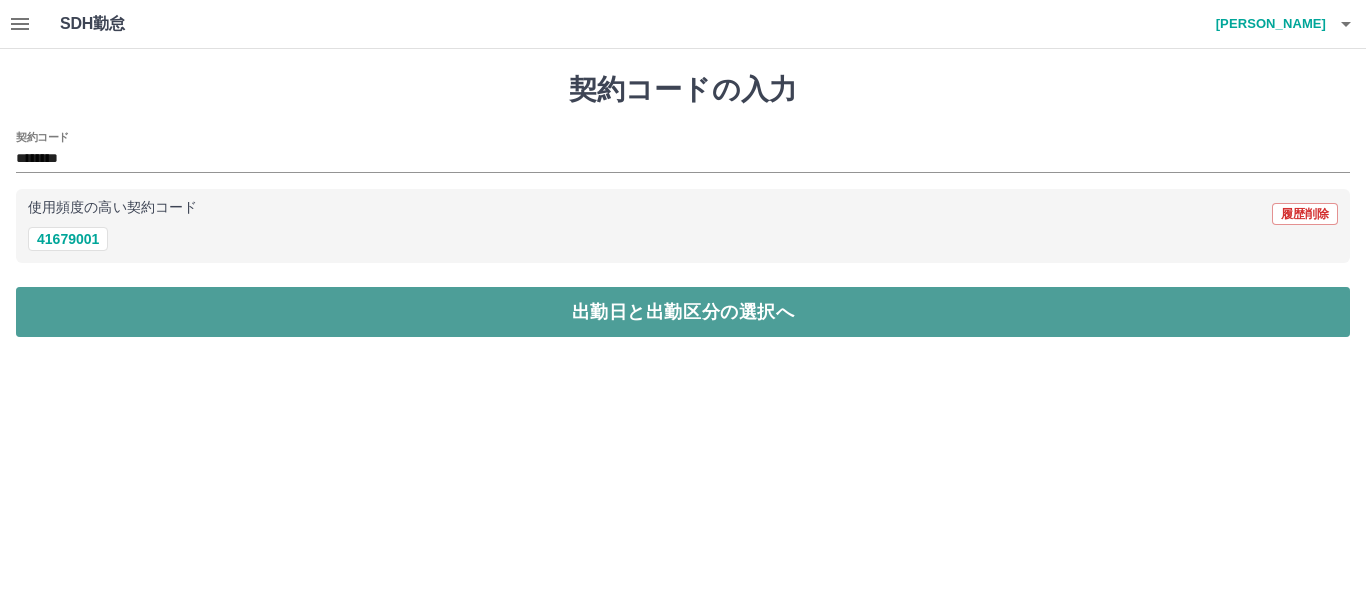 click on "出勤日と出勤区分の選択へ" at bounding box center [683, 312] 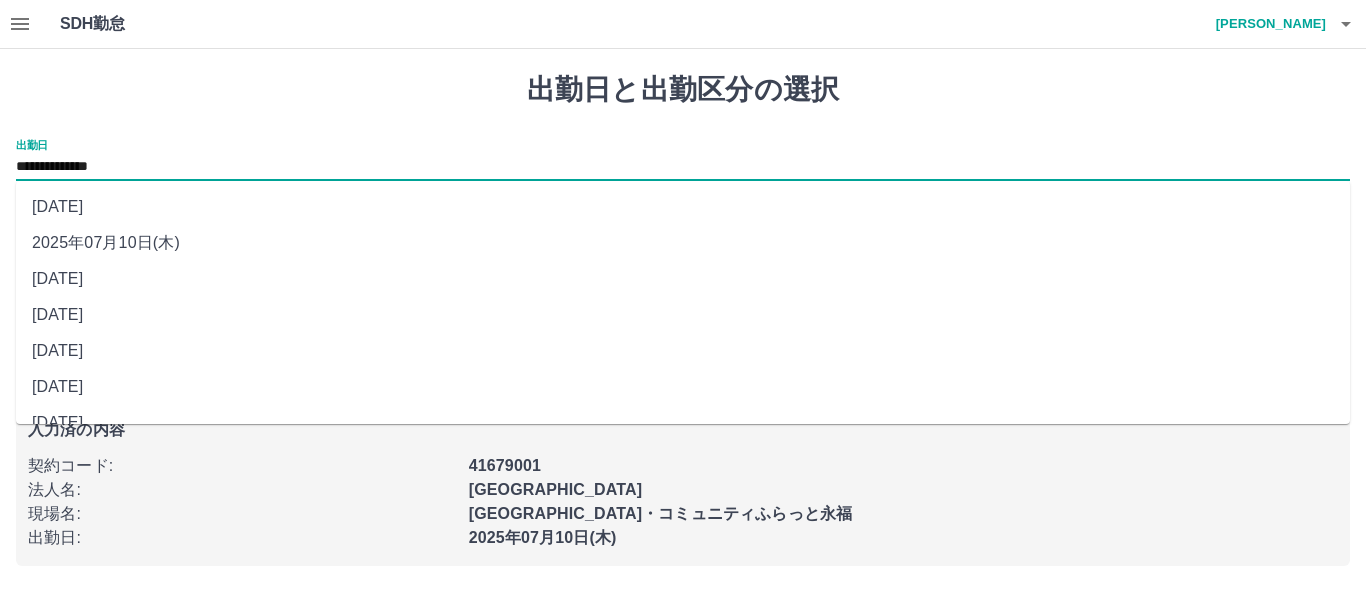 click on "**********" at bounding box center (683, 167) 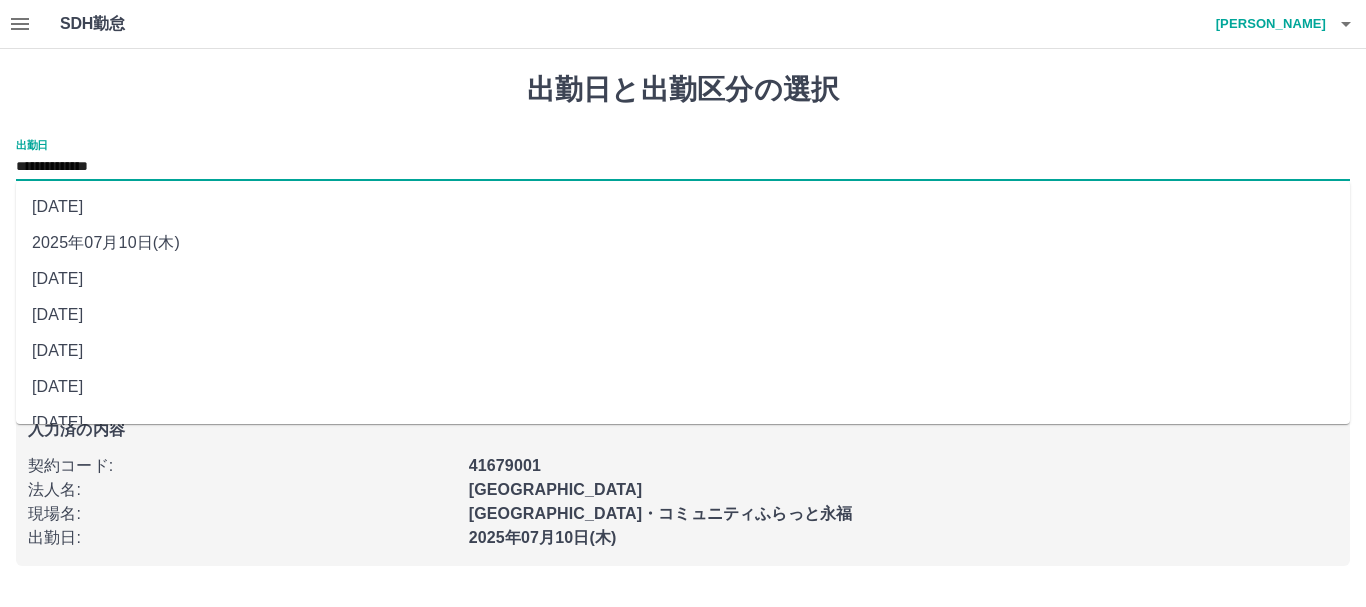 click on "2025年07月06日(日)" at bounding box center (683, 387) 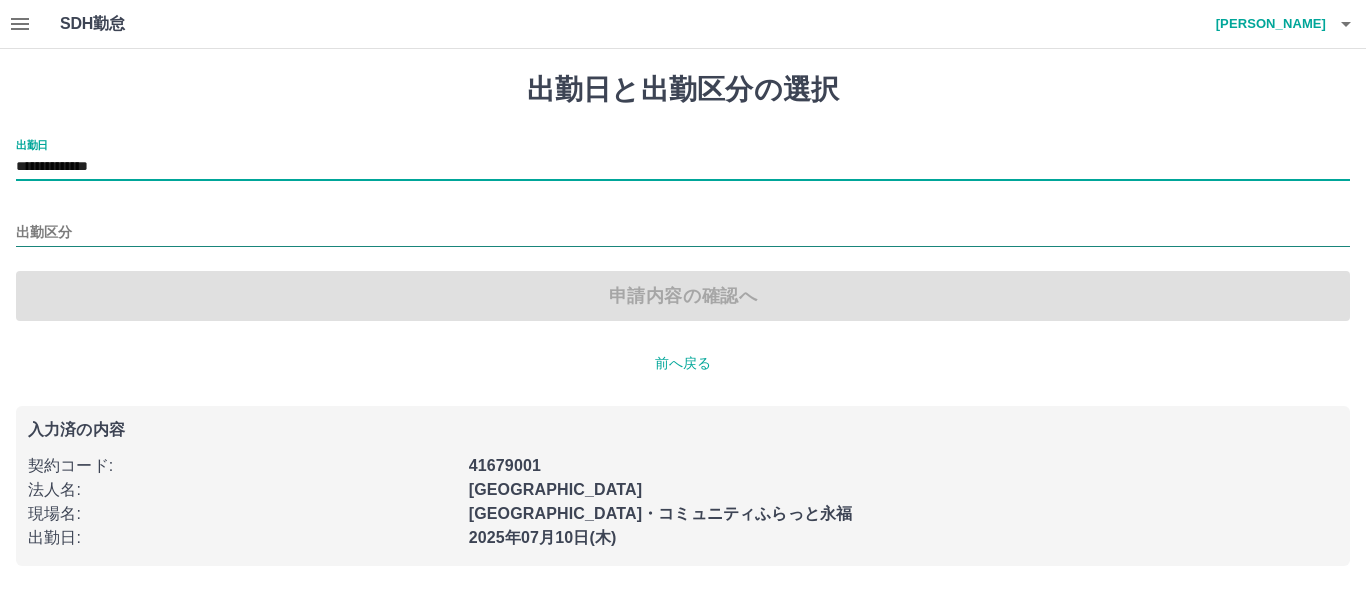 click on "出勤区分" at bounding box center [683, 233] 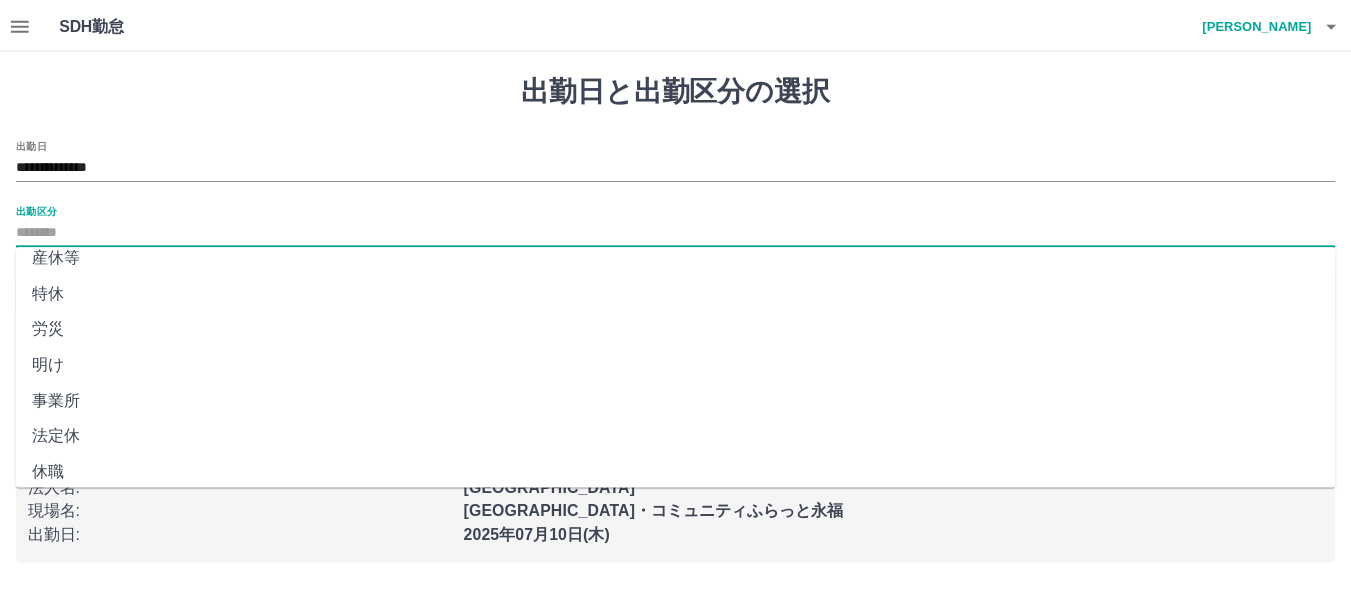 scroll, scrollTop: 421, scrollLeft: 0, axis: vertical 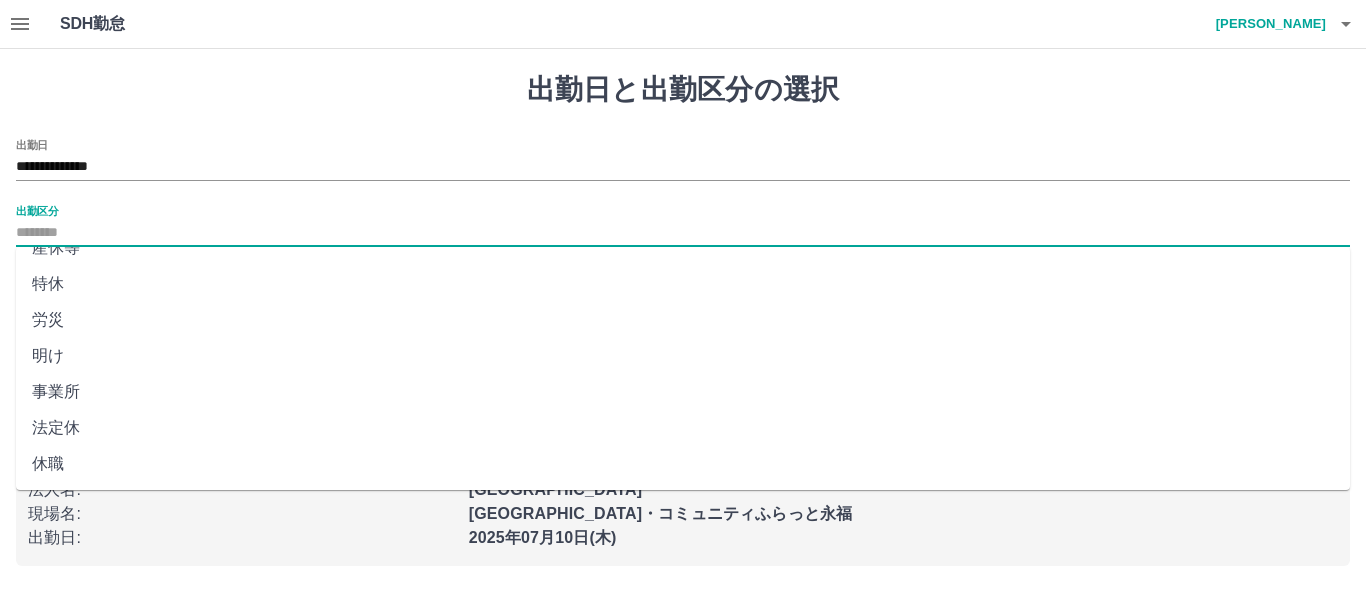 click on "法定休" at bounding box center (683, 428) 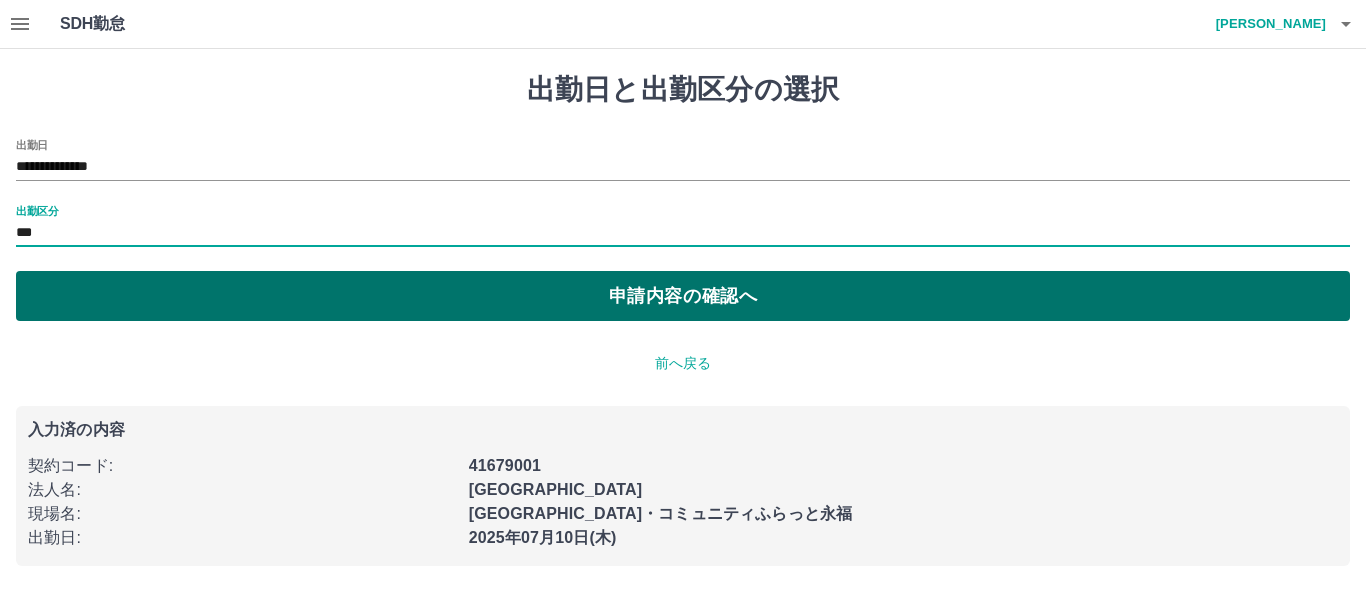 click on "申請内容の確認へ" at bounding box center (683, 296) 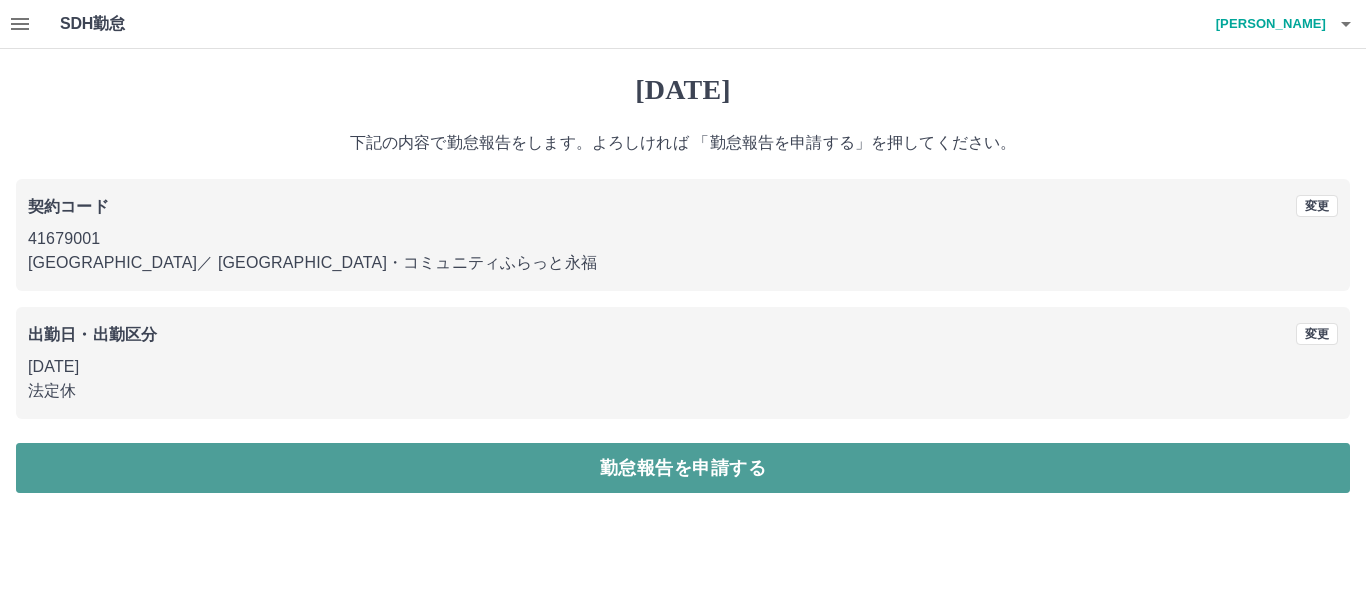 click on "勤怠報告を申請する" at bounding box center [683, 468] 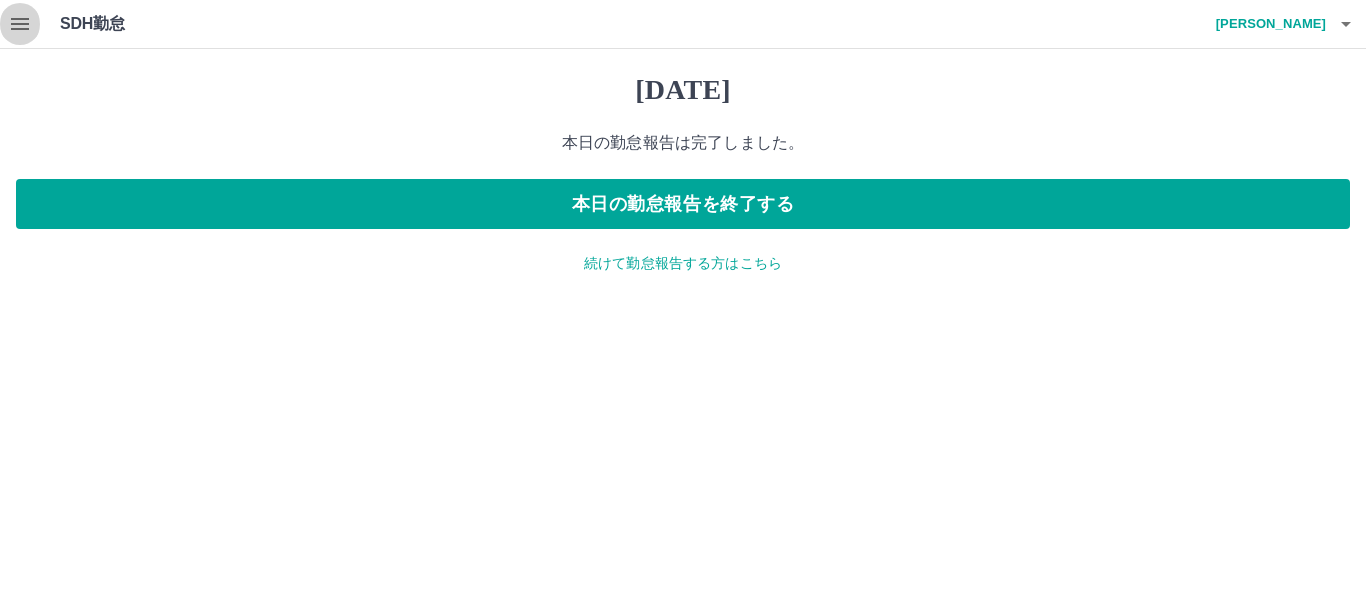 click at bounding box center (20, 24) 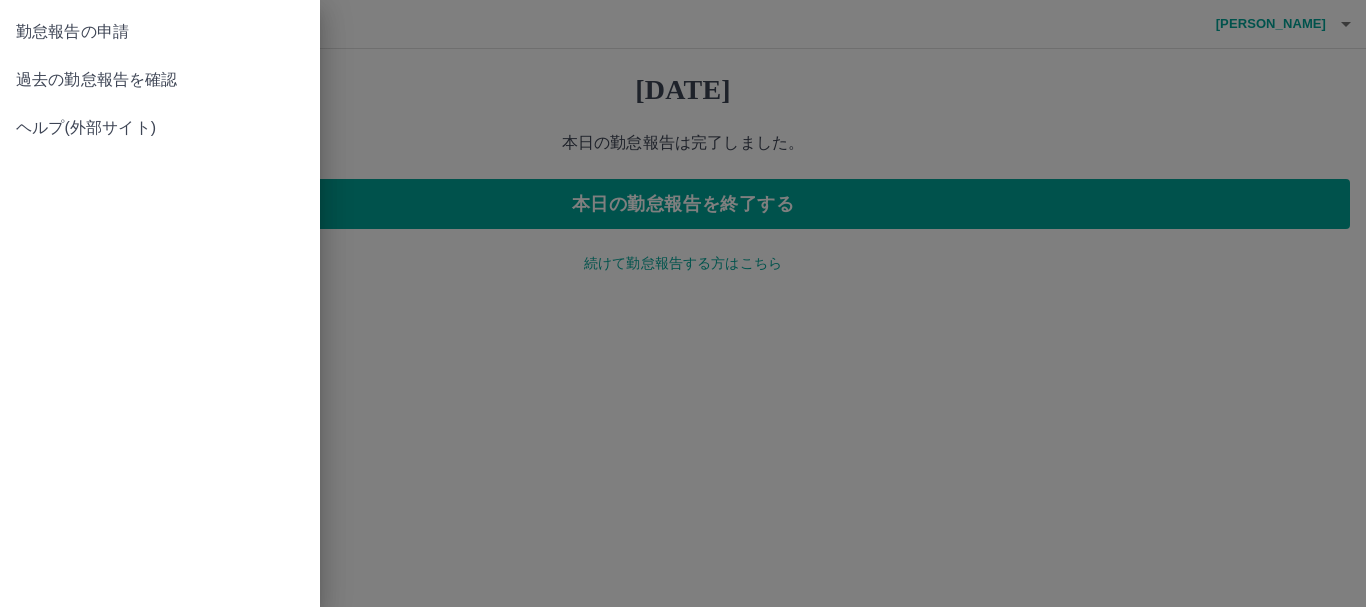 click on "勤怠報告の申請" at bounding box center [160, 32] 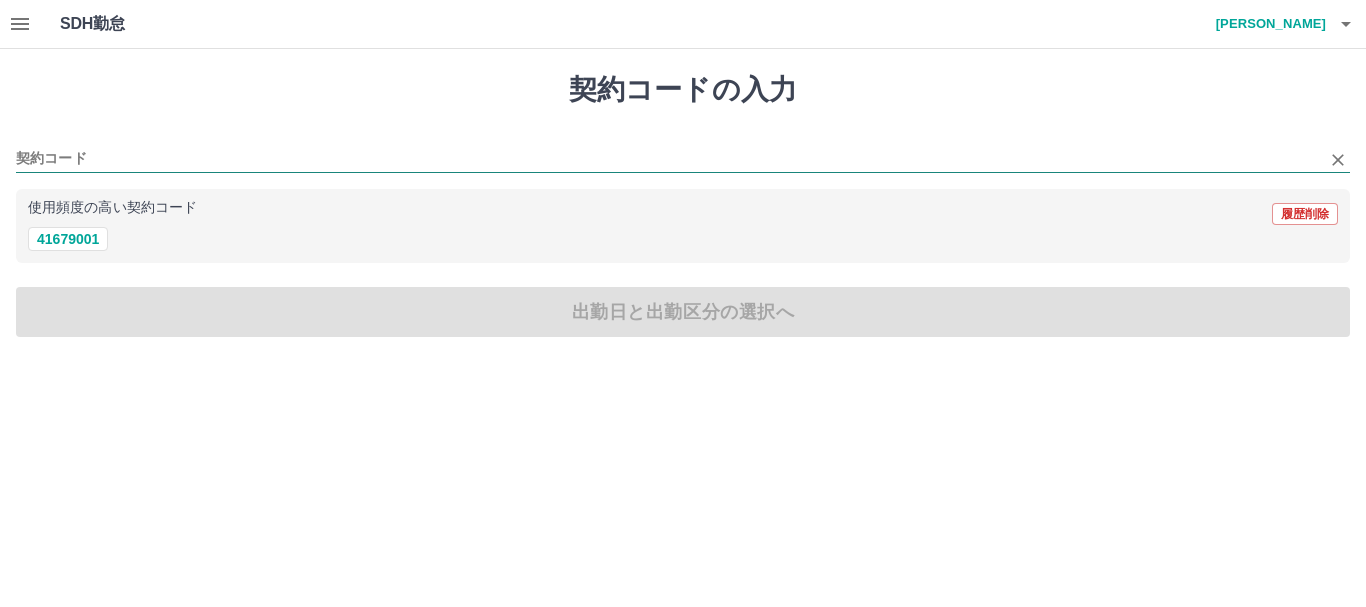 click on "契約コード" at bounding box center [668, 159] 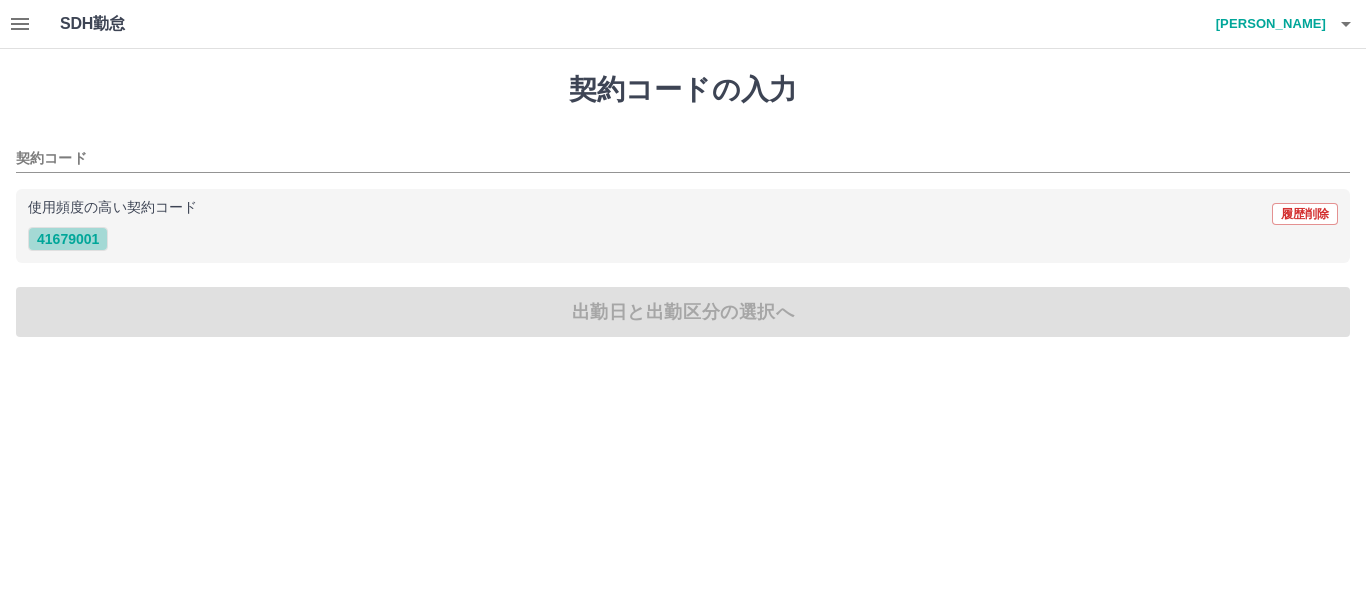 click on "41679001" at bounding box center [68, 239] 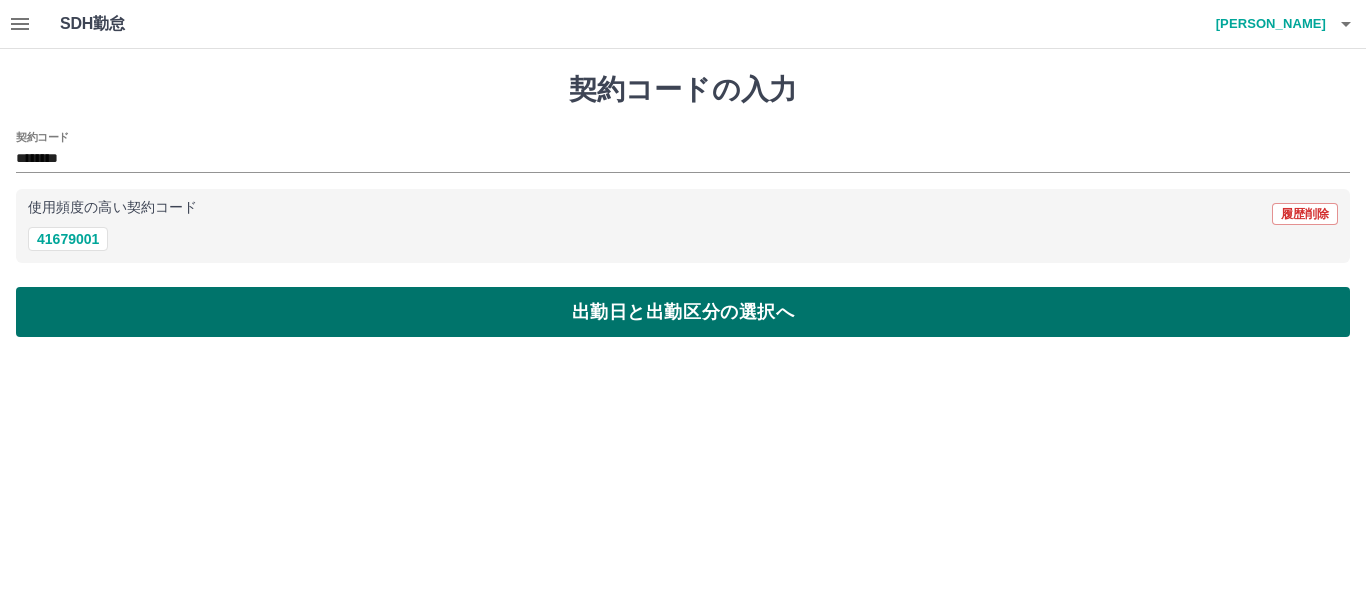 click on "出勤日と出勤区分の選択へ" at bounding box center (683, 312) 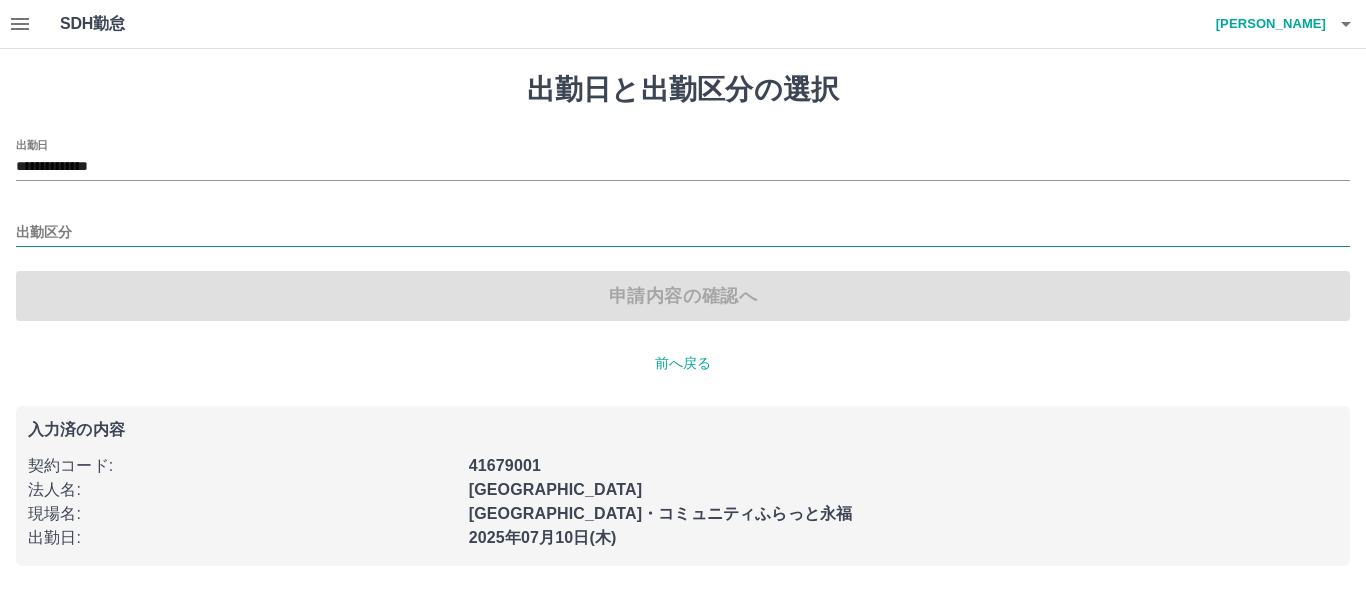 click on "出勤区分" at bounding box center (683, 233) 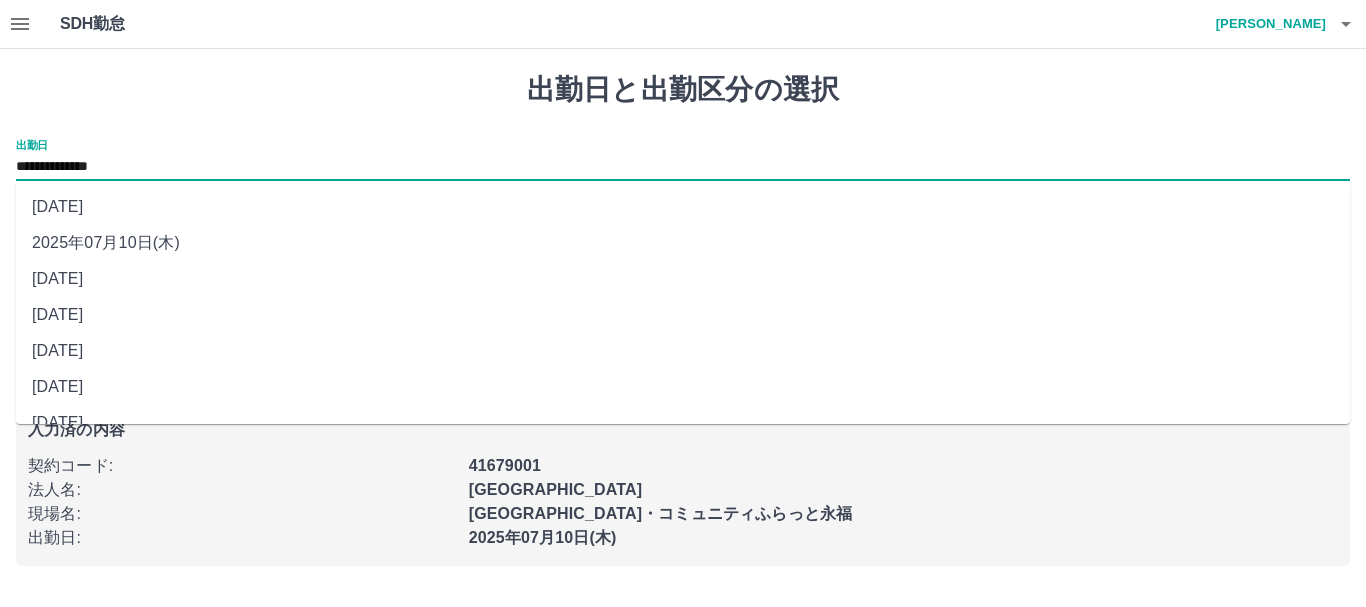 click on "**********" at bounding box center [683, 167] 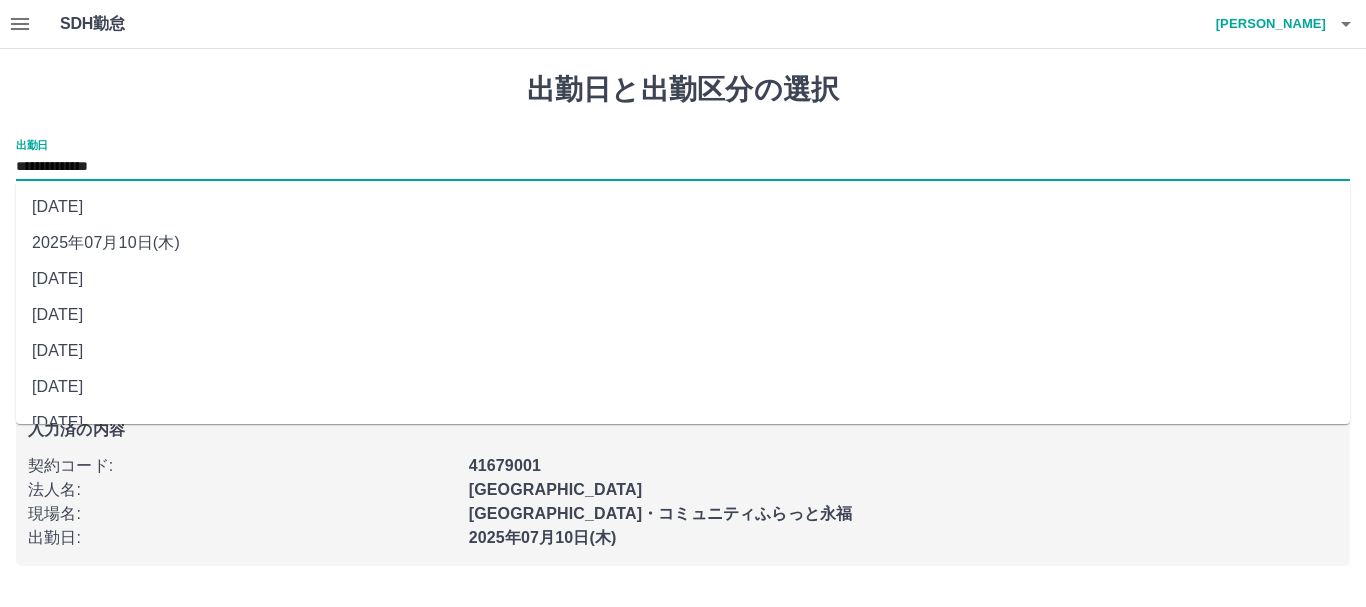 click on "2025年07月07日(月)" at bounding box center [683, 351] 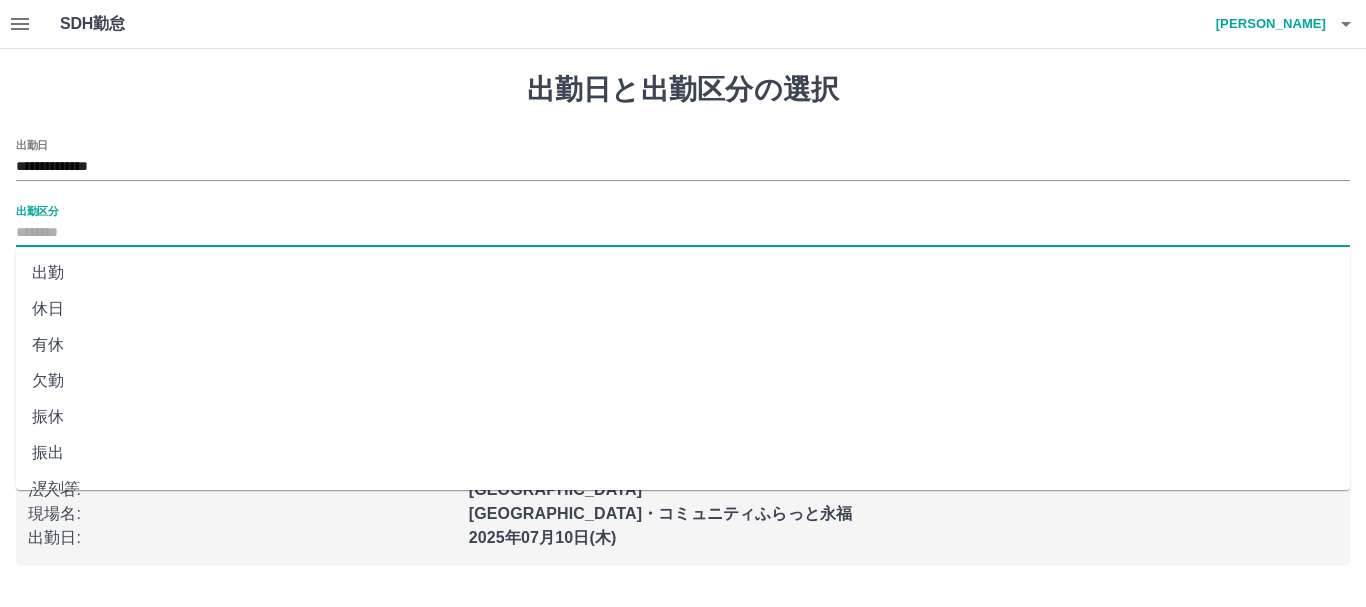 click on "出勤区分" at bounding box center (683, 233) 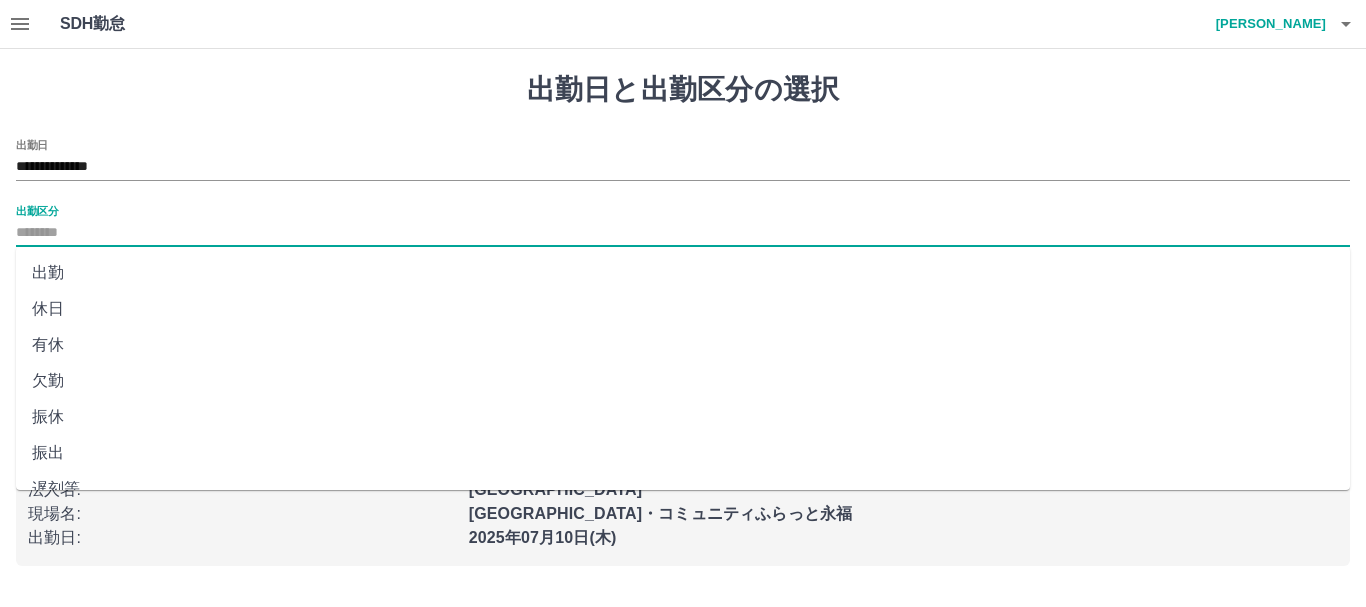 click on "休日" at bounding box center (683, 309) 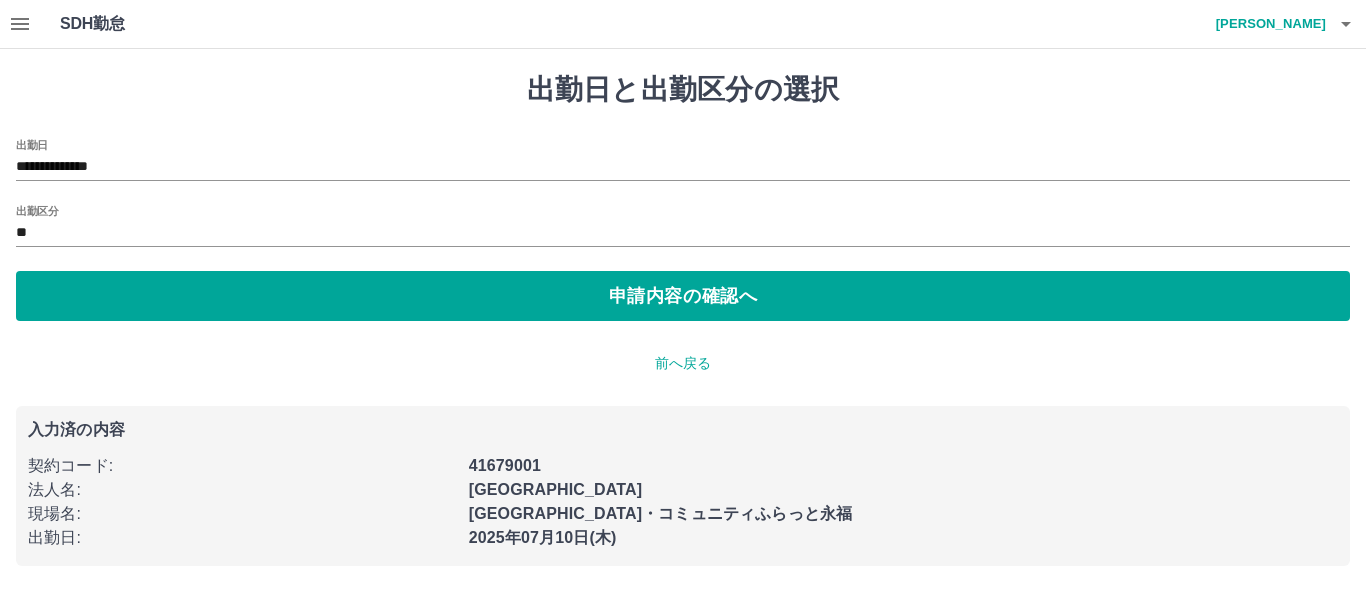 click on "**********" at bounding box center (683, 319) 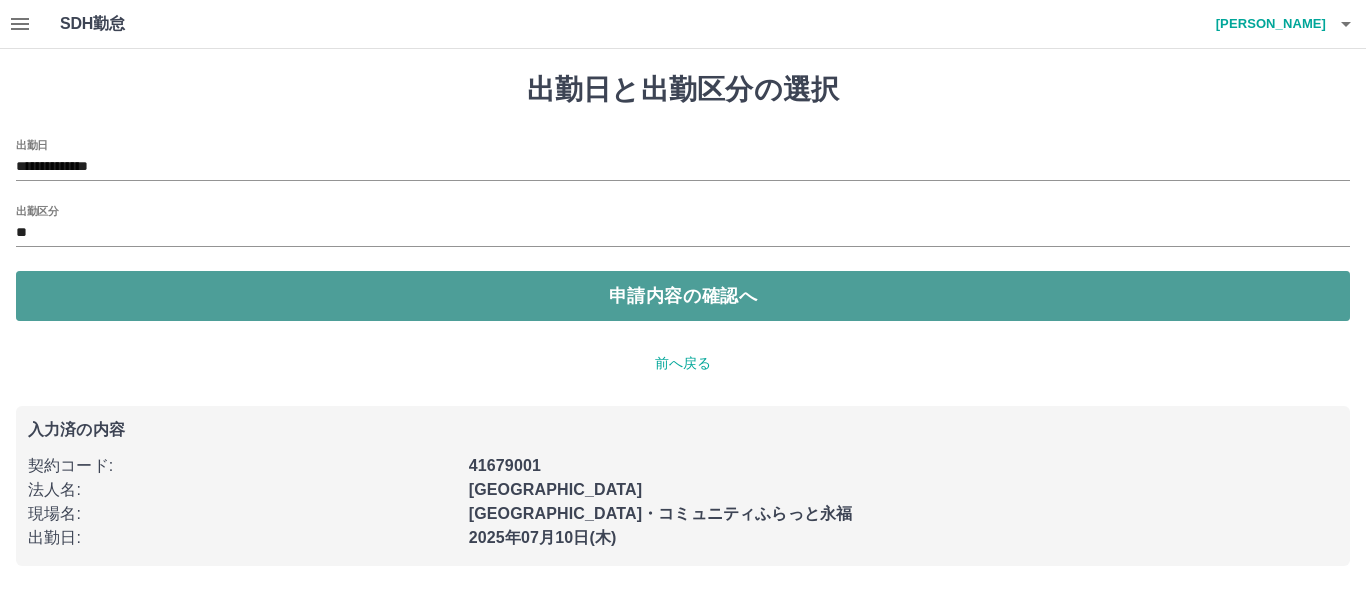 click on "申請内容の確認へ" at bounding box center [683, 296] 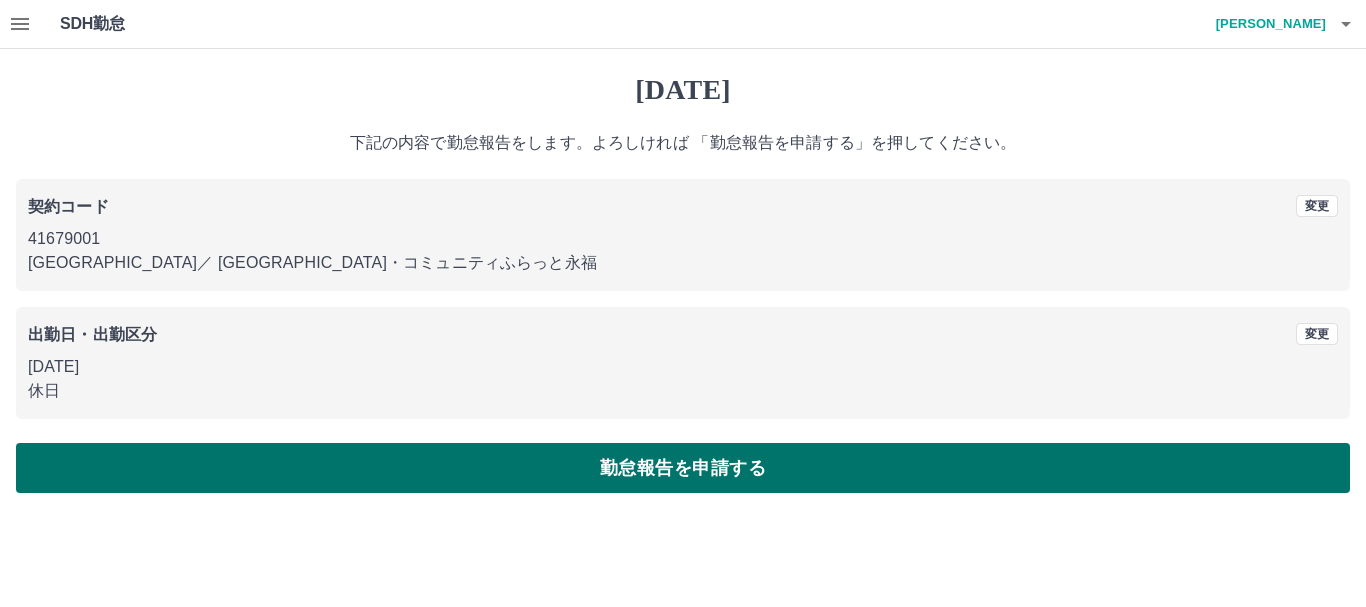 click on "勤怠報告を申請する" at bounding box center (683, 468) 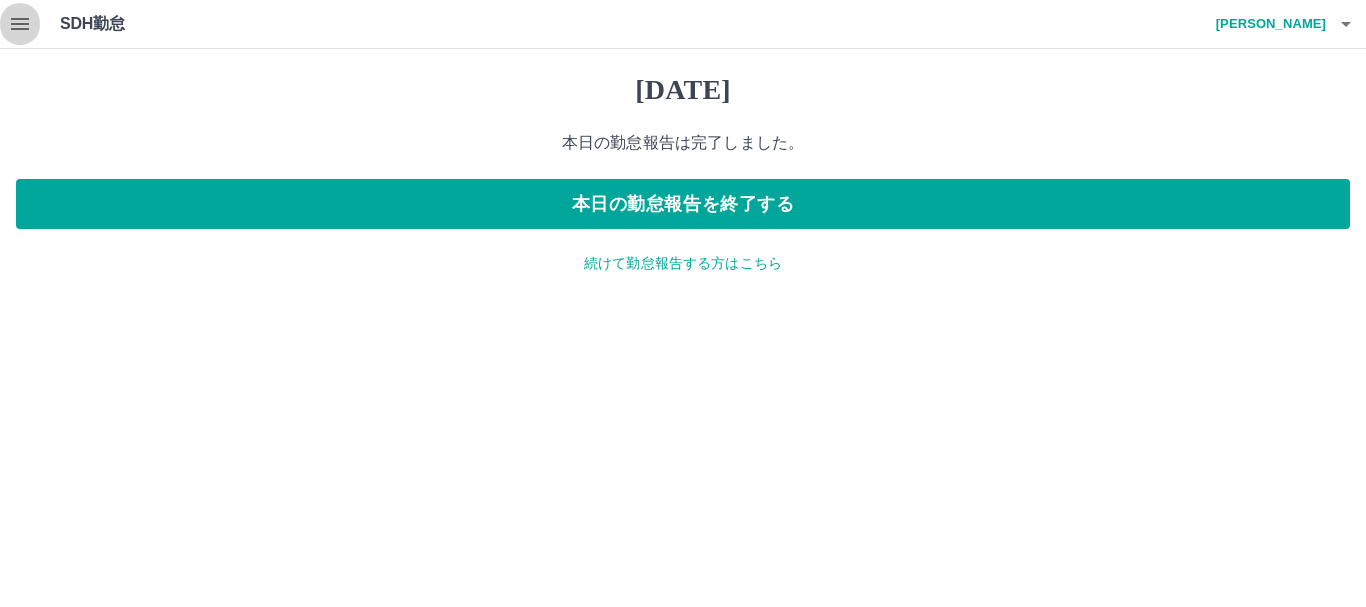 click 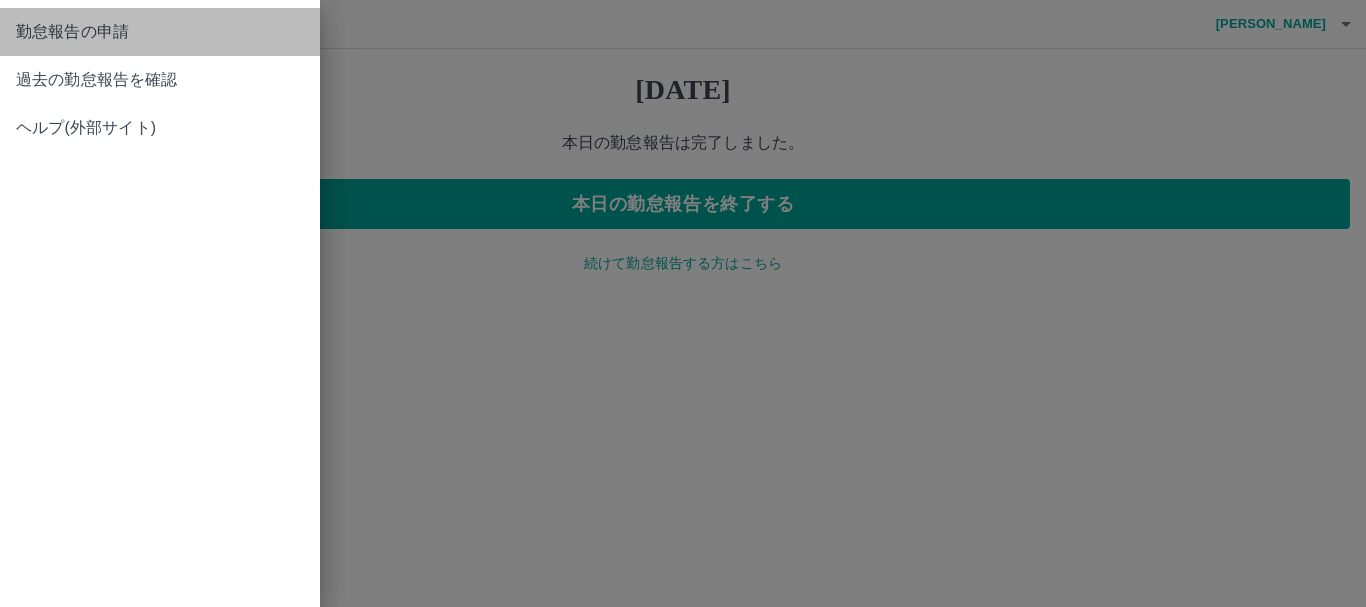 click on "勤怠報告の申請" at bounding box center [160, 32] 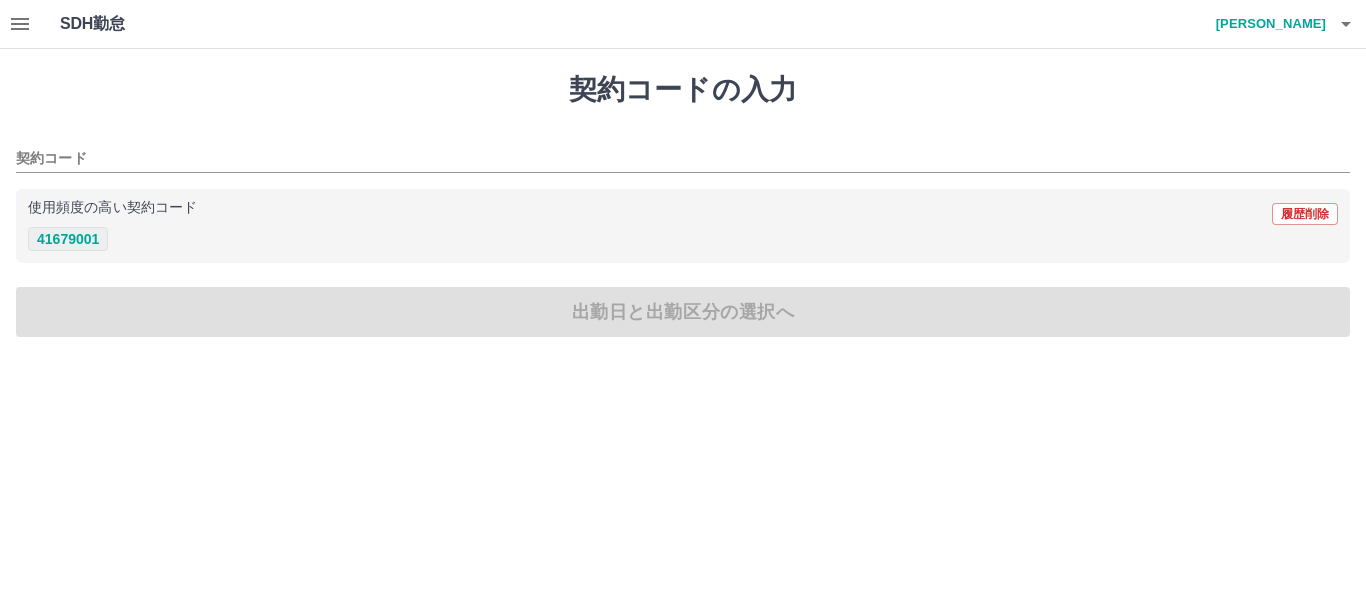 click on "41679001" at bounding box center (68, 239) 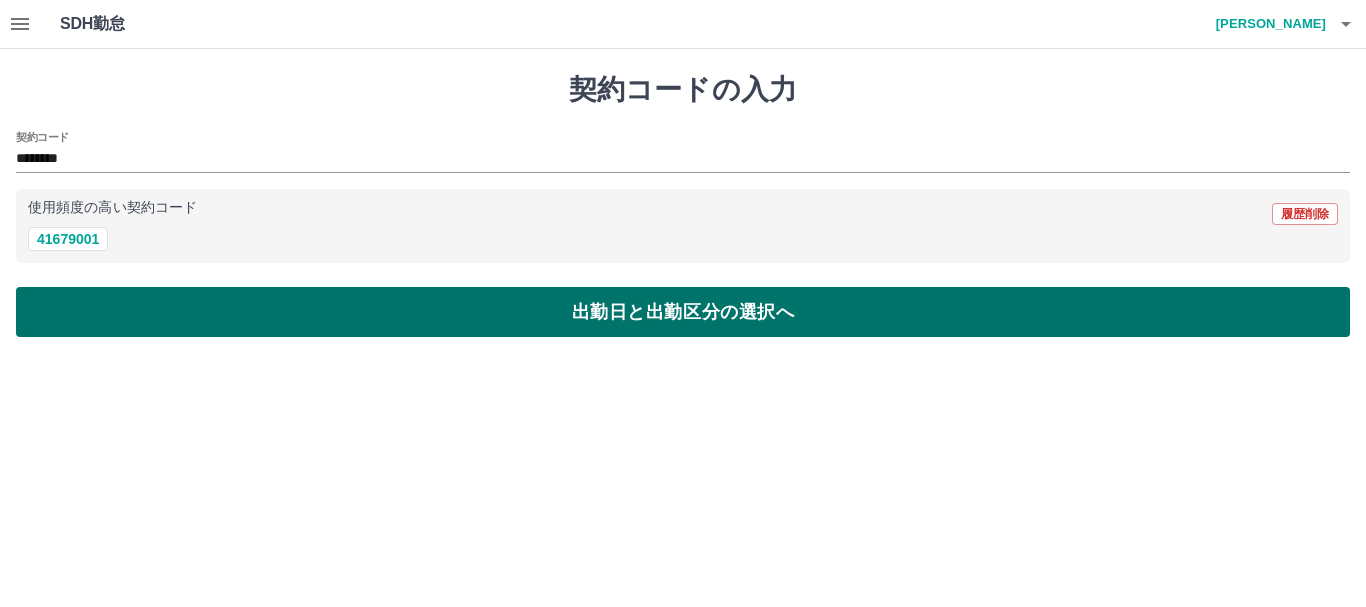 click on "出勤日と出勤区分の選択へ" at bounding box center (683, 312) 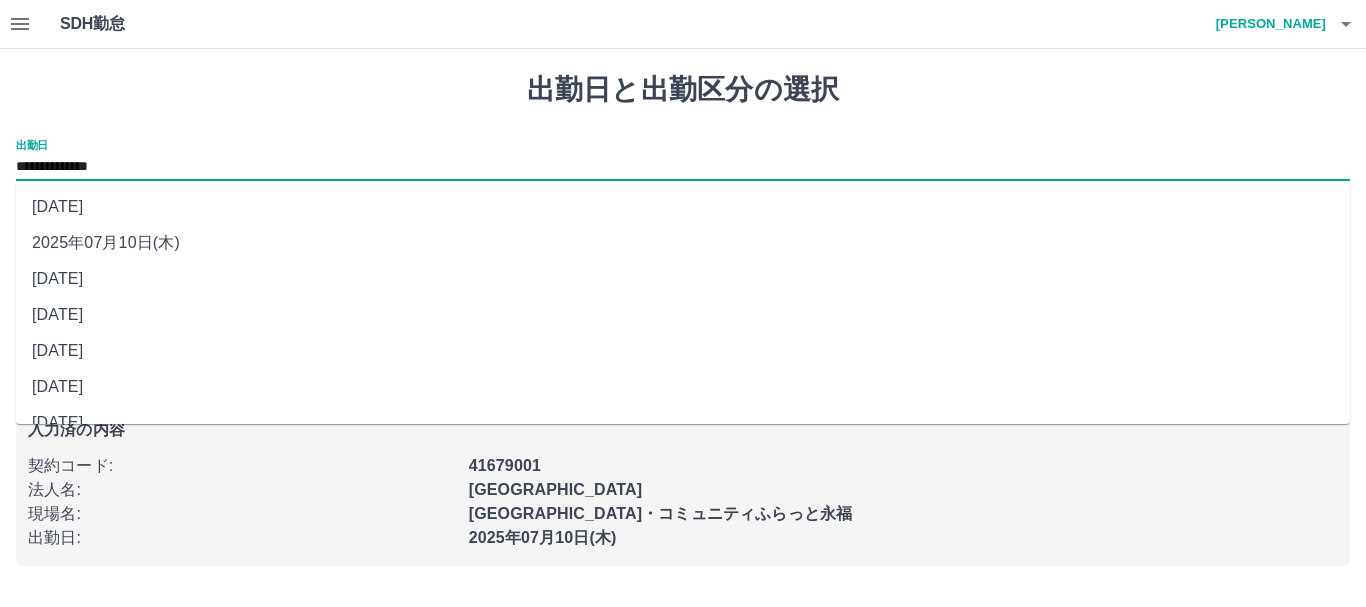 click on "**********" at bounding box center [683, 167] 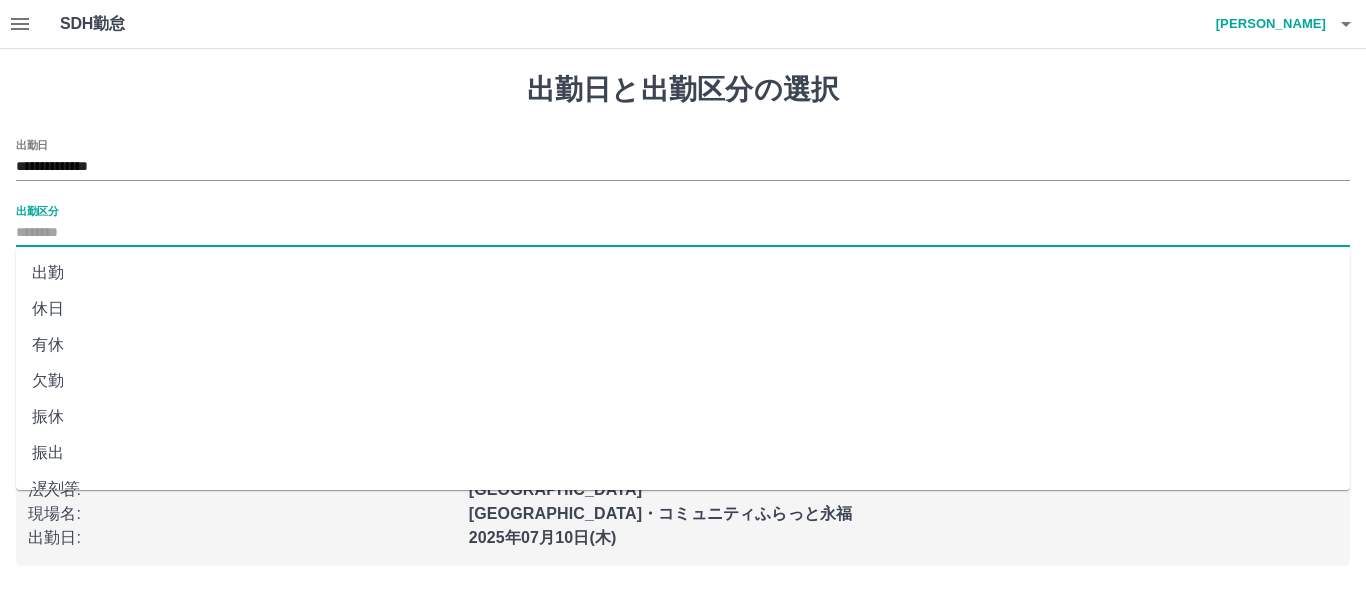 click on "出勤区分" at bounding box center (683, 233) 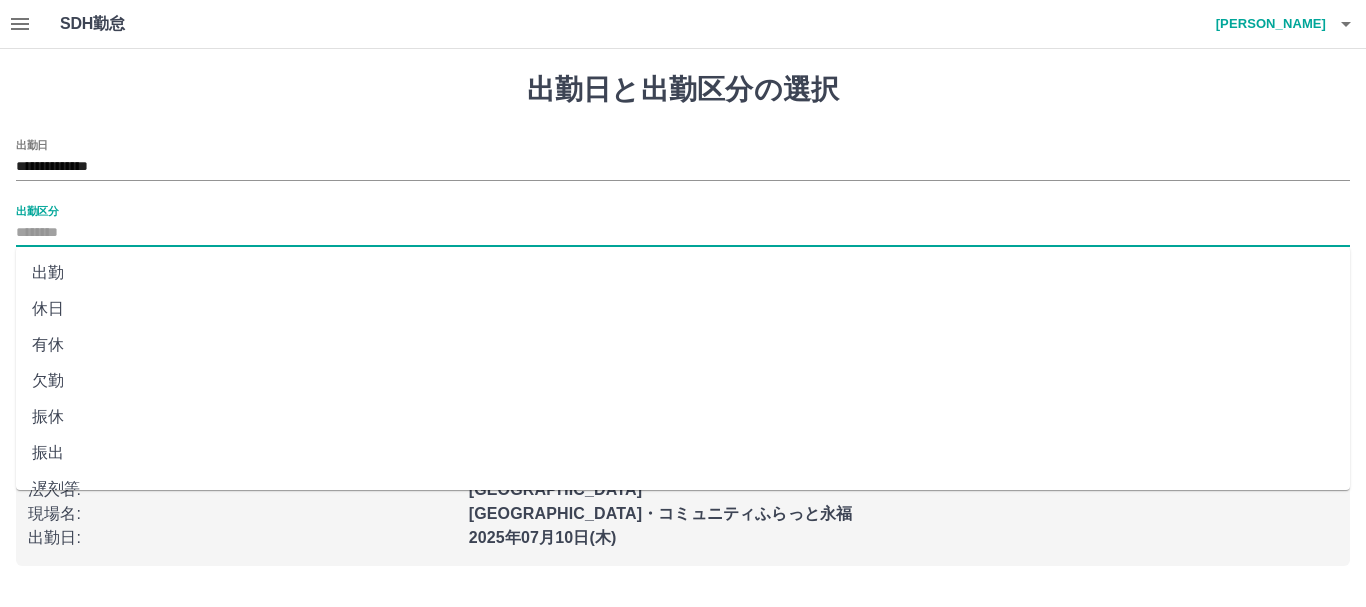 click on "休日" at bounding box center (683, 309) 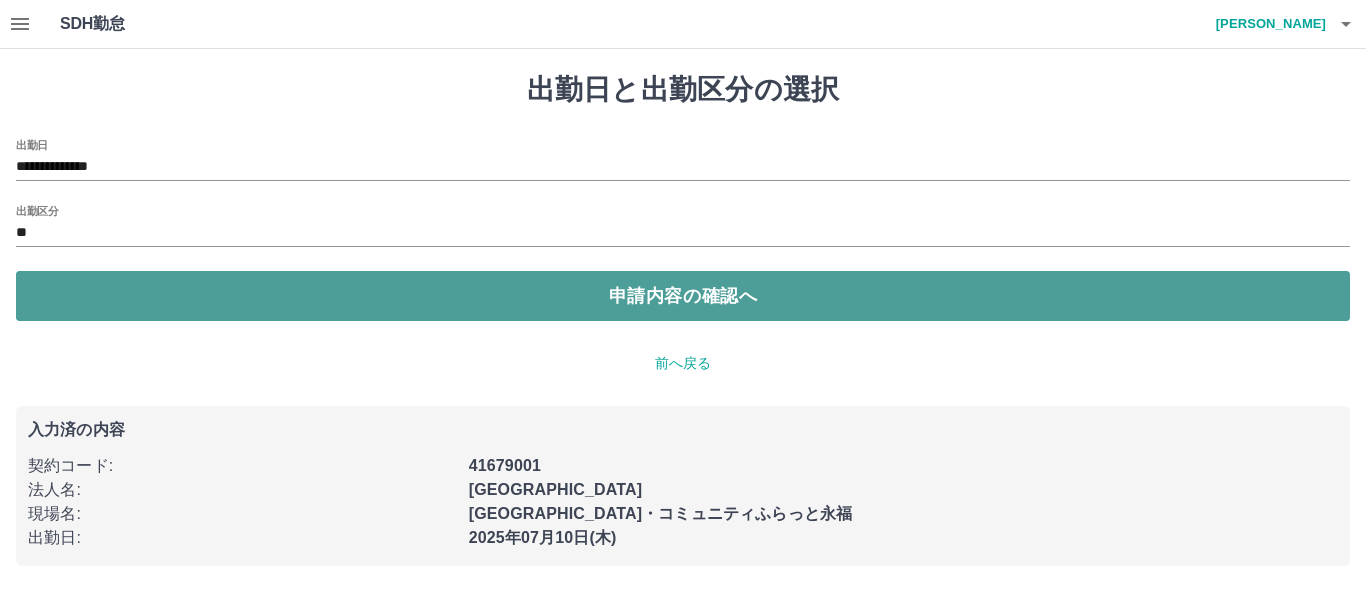 click on "申請内容の確認へ" at bounding box center [683, 296] 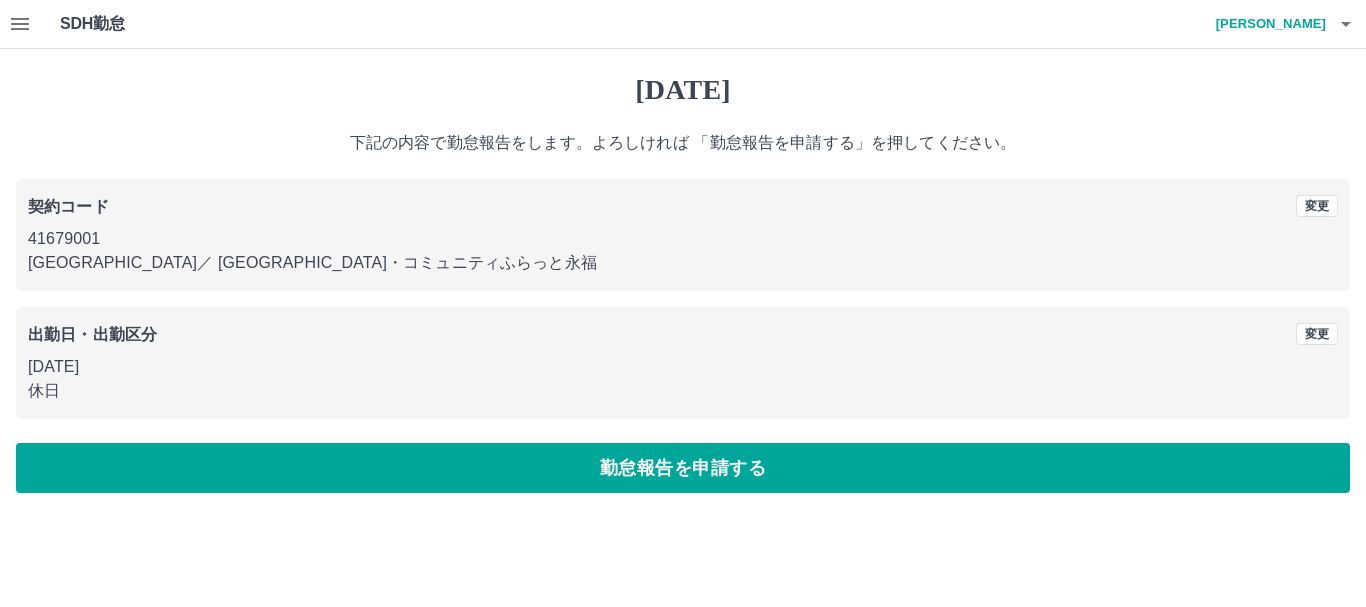 click on "勤怠報告を申請する" at bounding box center (683, 468) 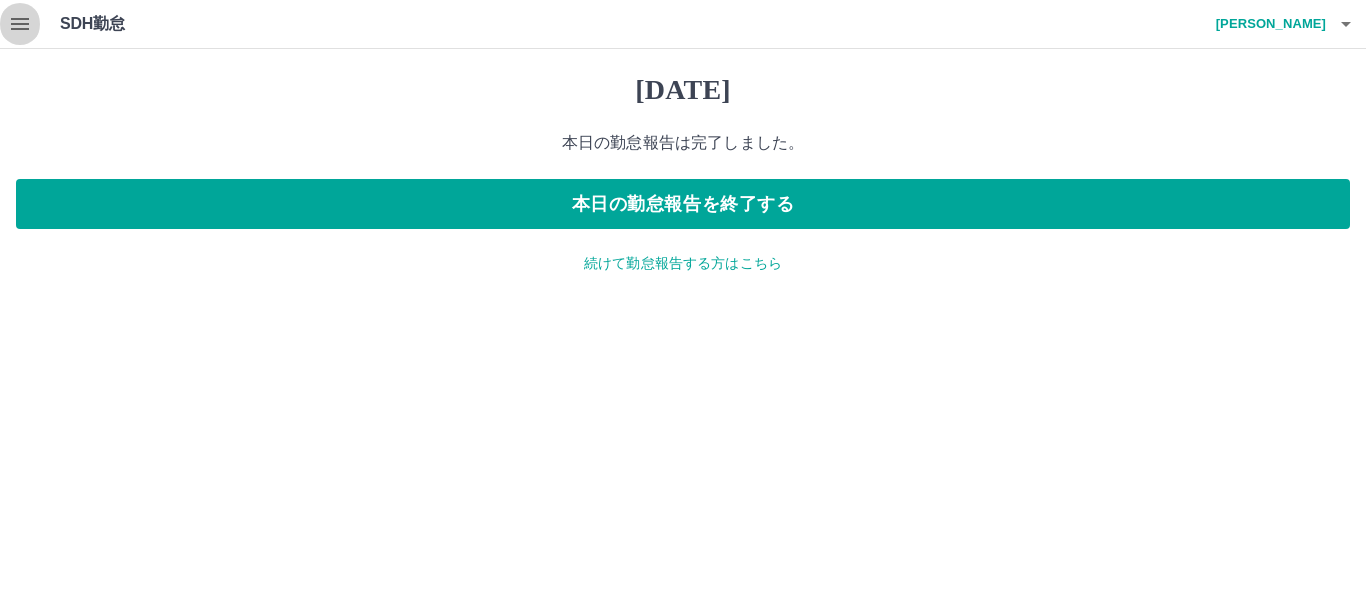 click at bounding box center [20, 24] 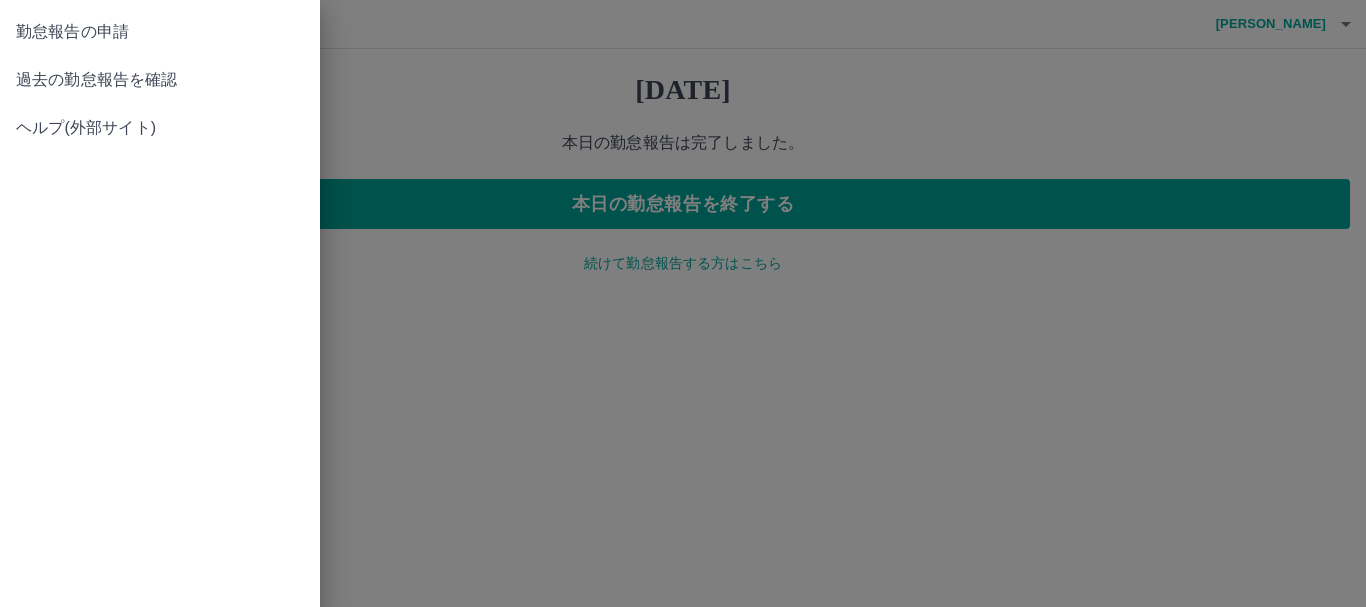 click on "勤怠報告の申請" at bounding box center [160, 32] 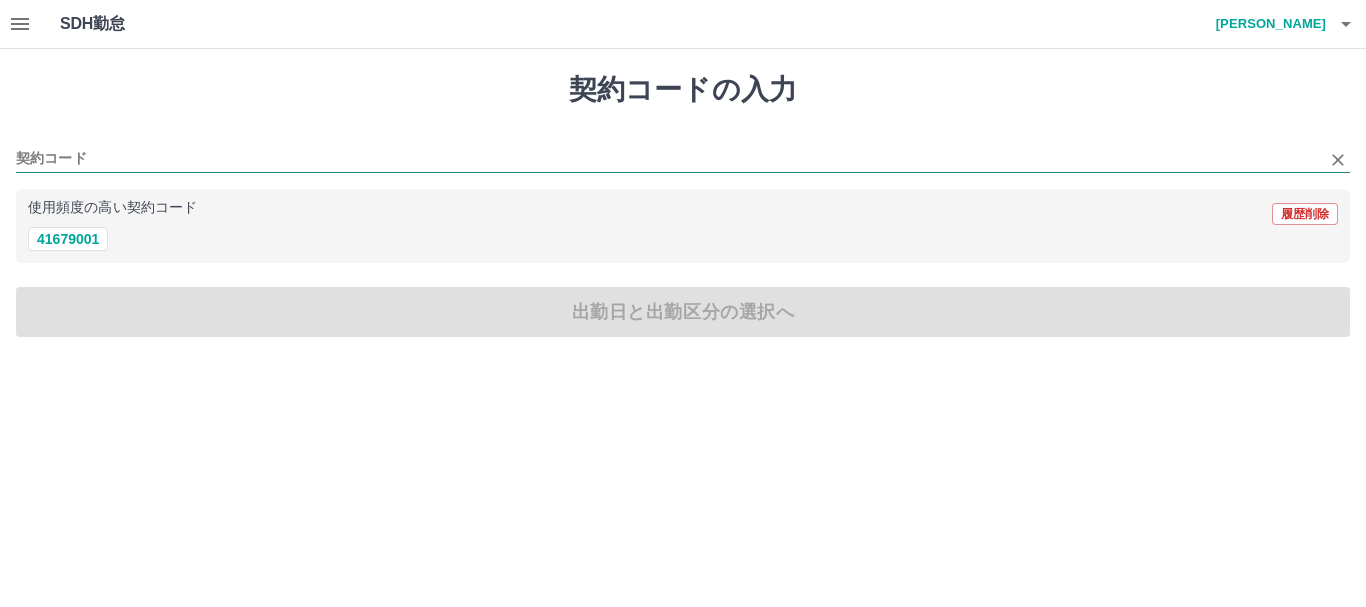click on "契約コード" at bounding box center [668, 159] 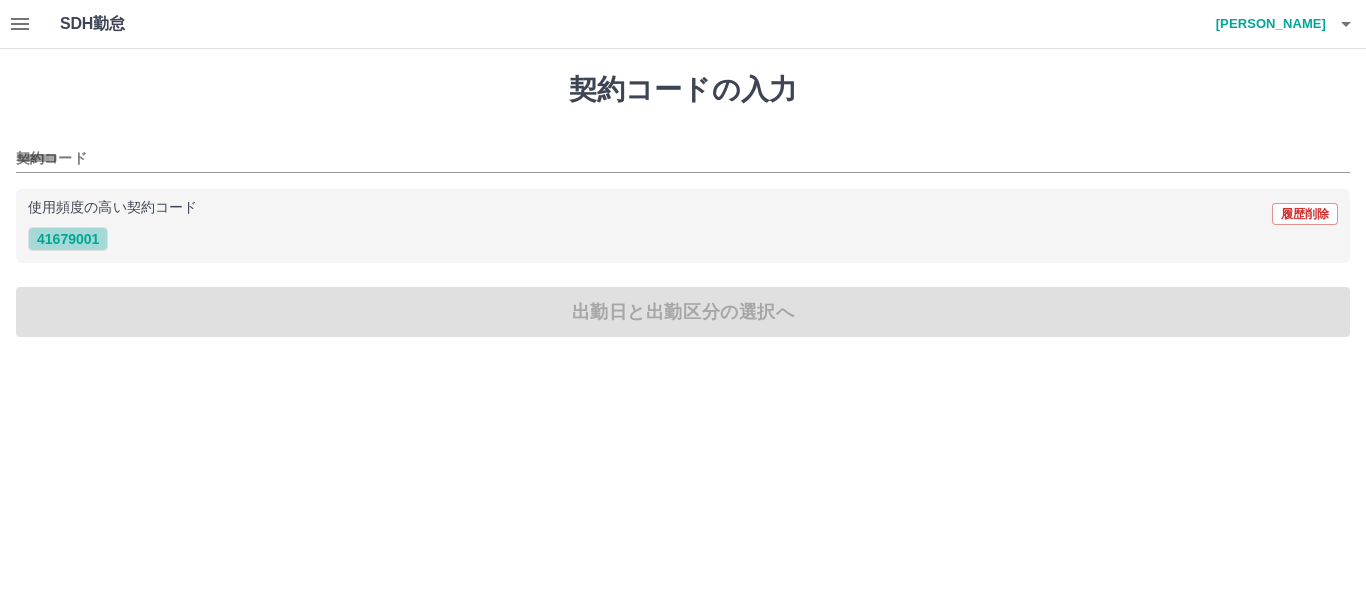 click on "41679001" at bounding box center (68, 239) 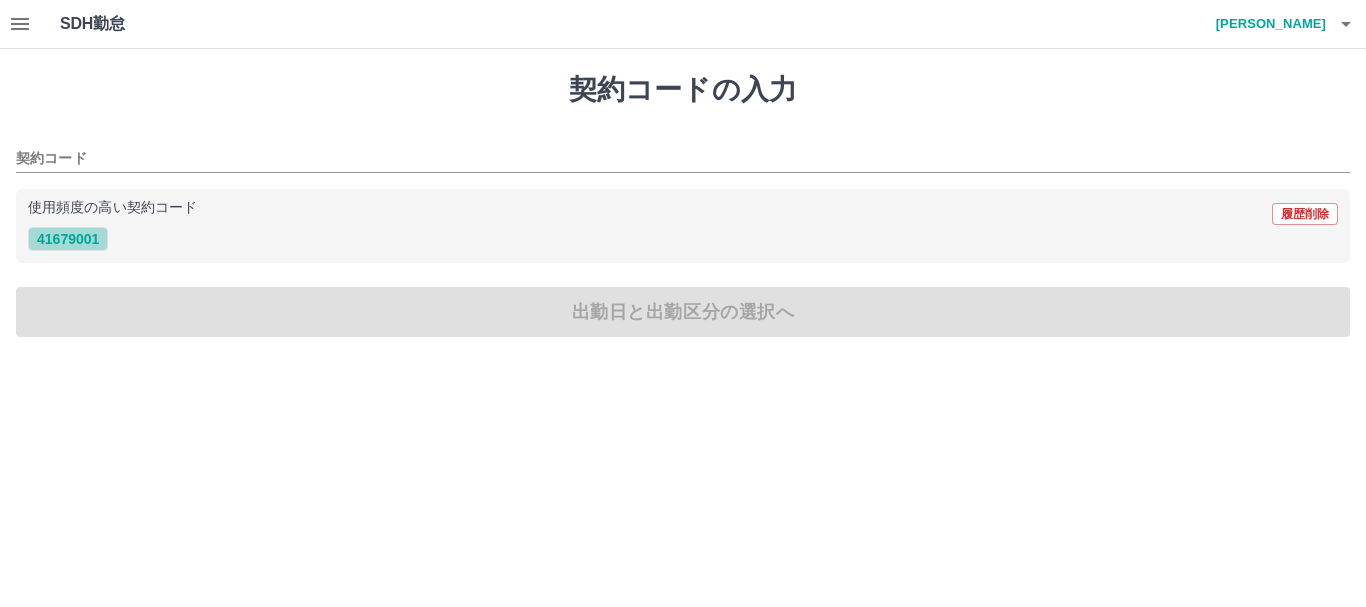 type on "********" 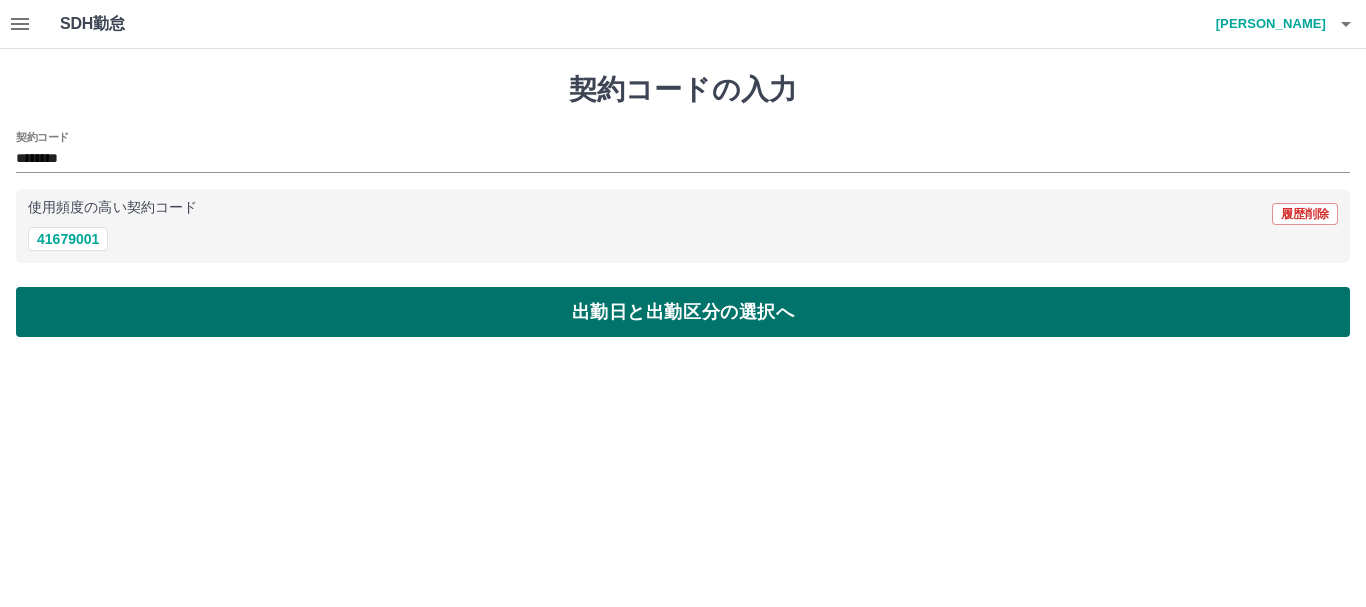 click on "出勤日と出勤区分の選択へ" at bounding box center [683, 312] 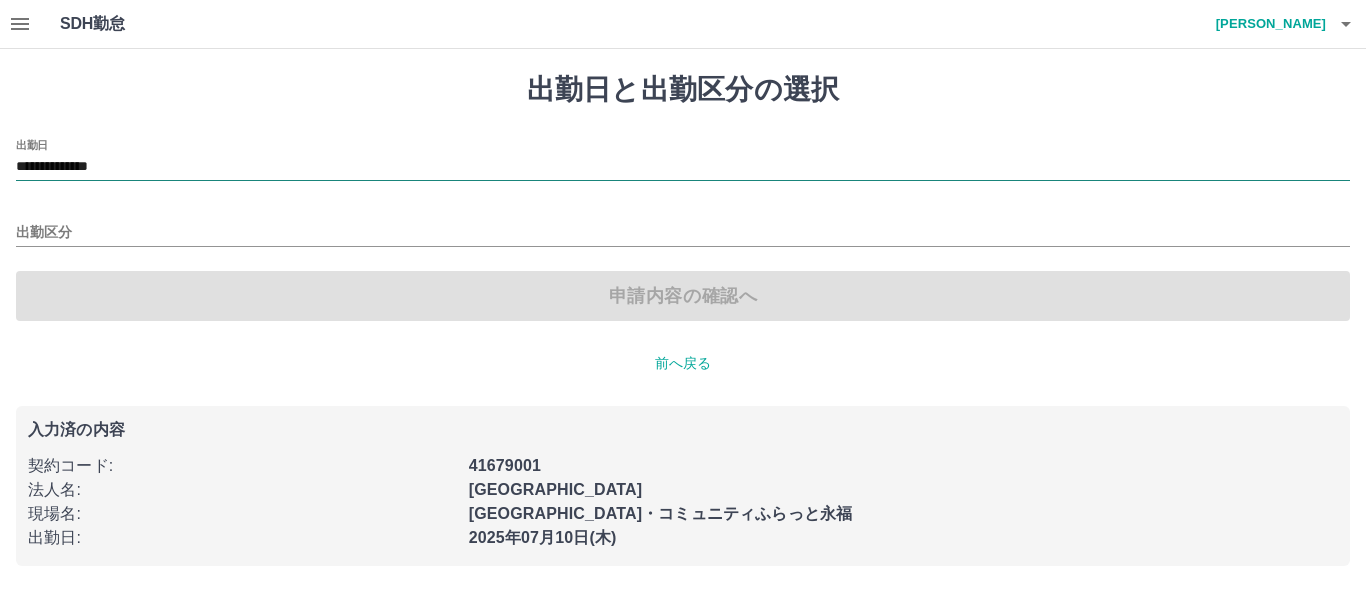 click on "**********" at bounding box center (683, 167) 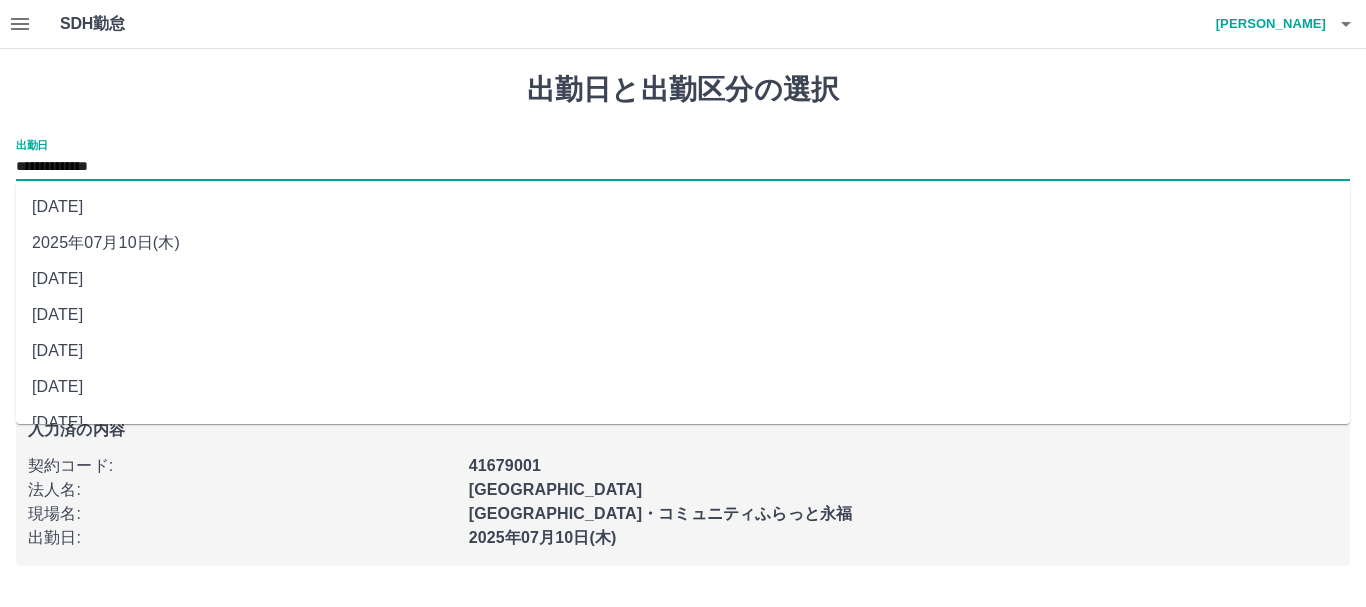 click on "2025年07月09日(水)" at bounding box center [683, 279] 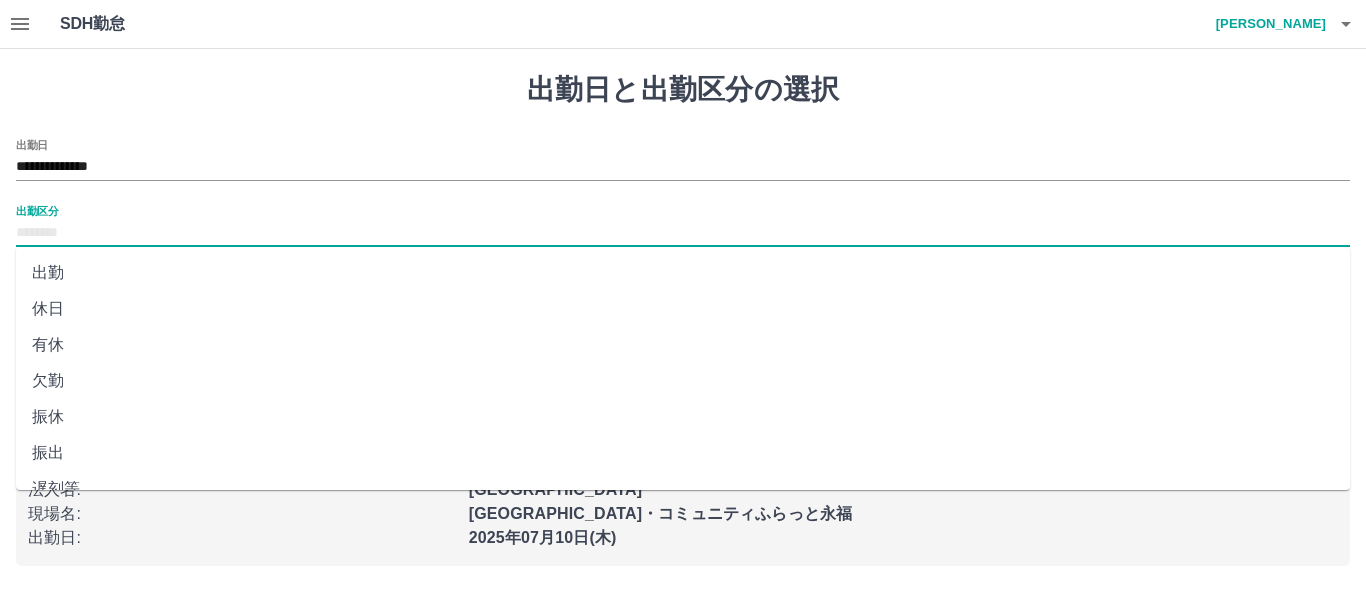 click on "出勤区分" at bounding box center (683, 233) 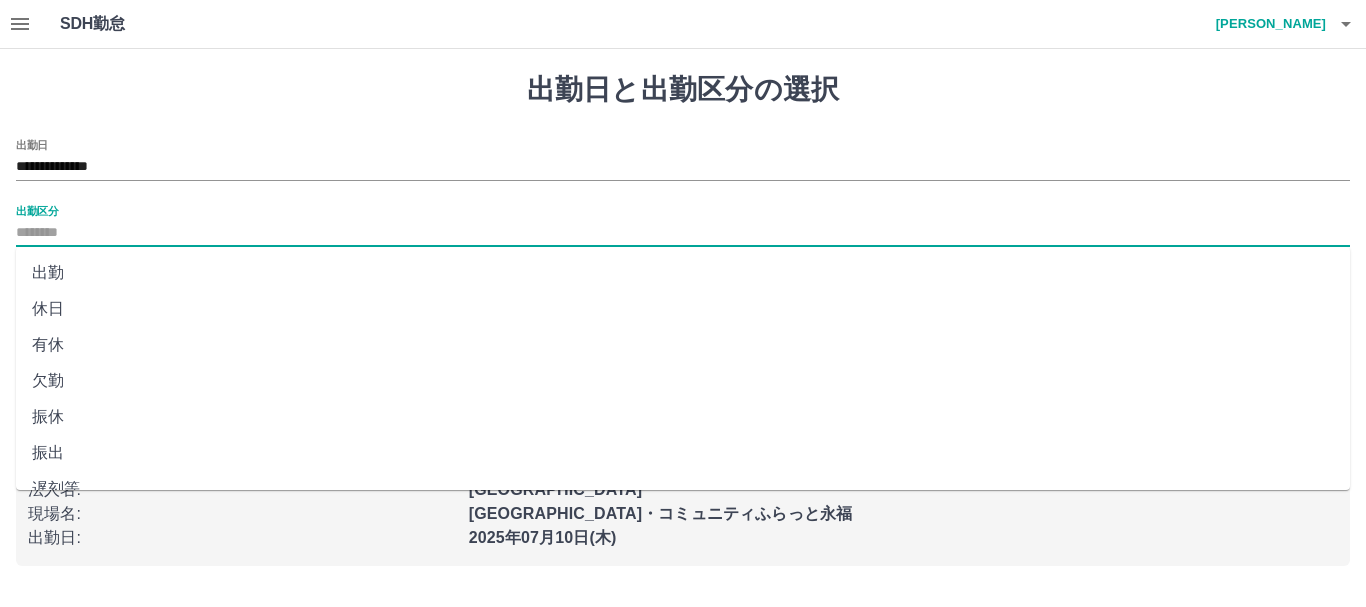 click on "休日" at bounding box center [683, 309] 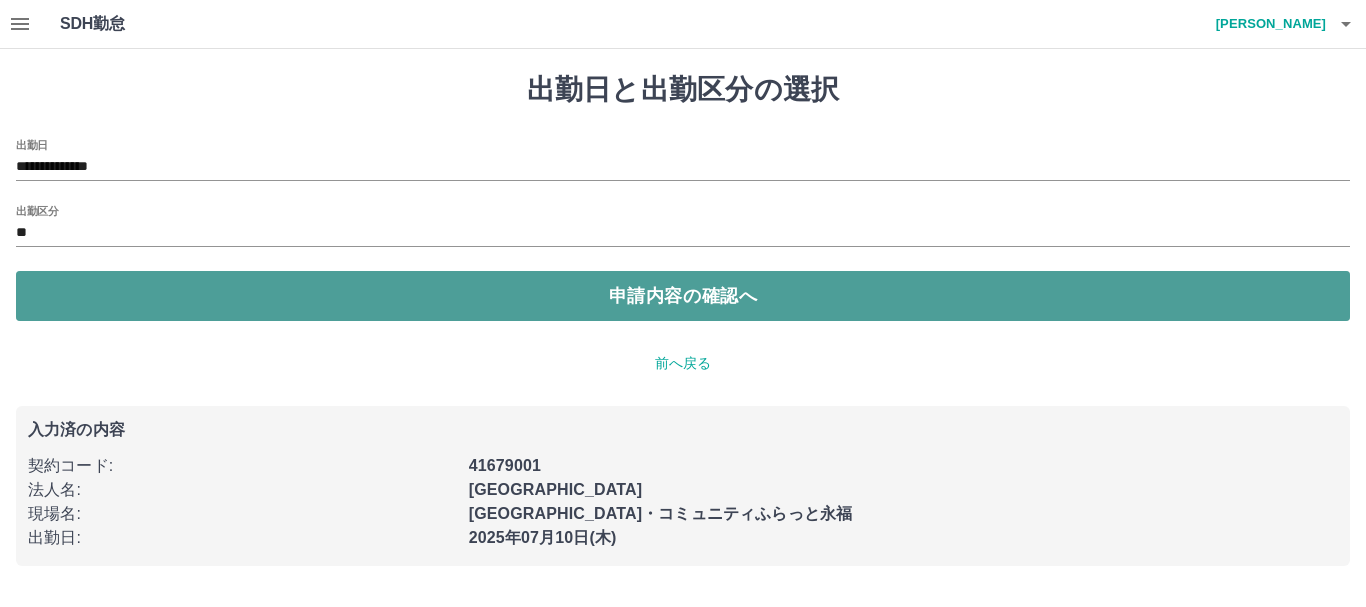 click on "申請内容の確認へ" at bounding box center [683, 296] 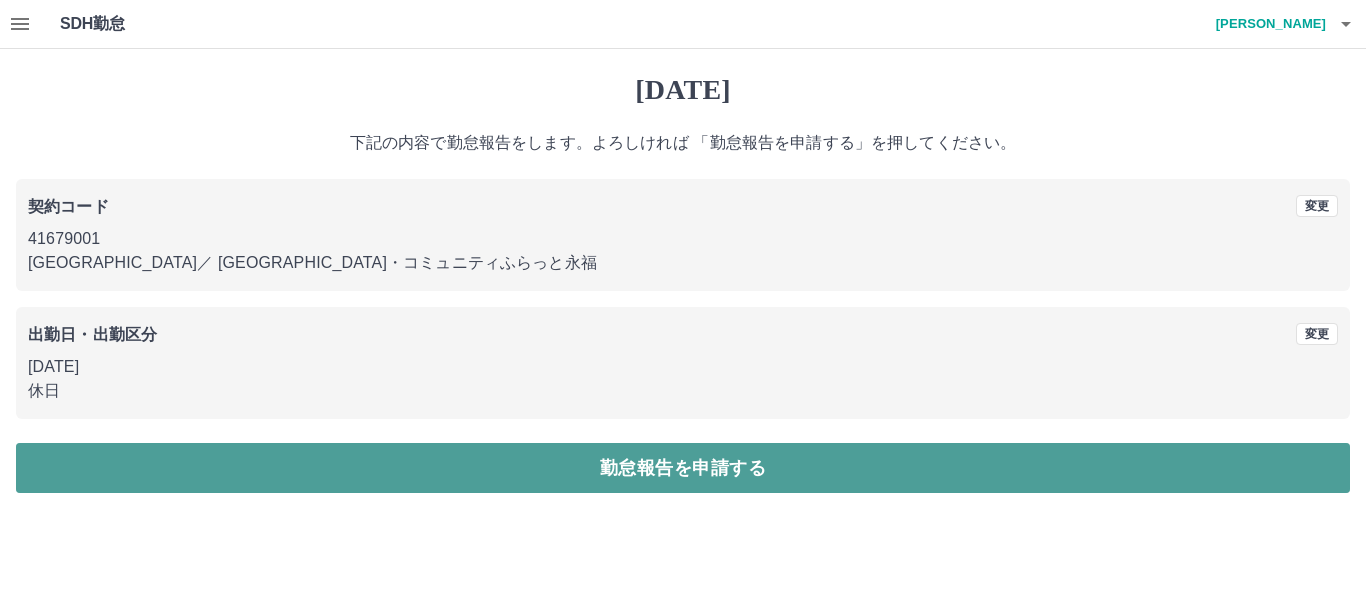 click on "勤怠報告を申請する" at bounding box center (683, 468) 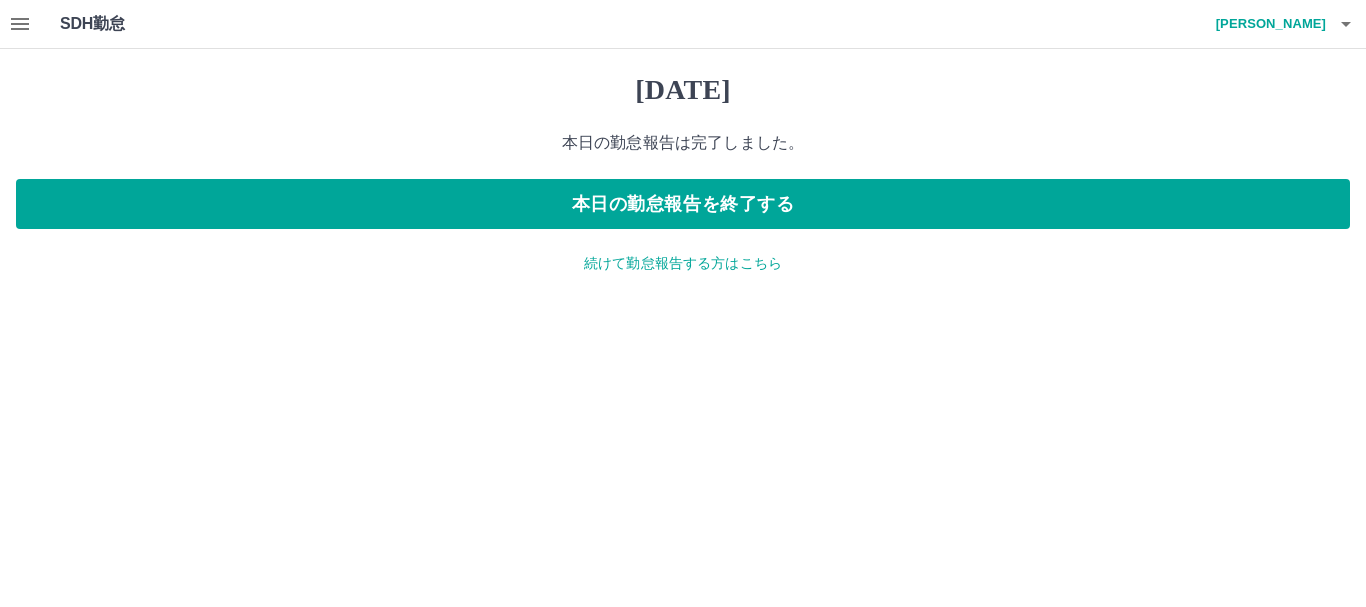click at bounding box center (20, 24) 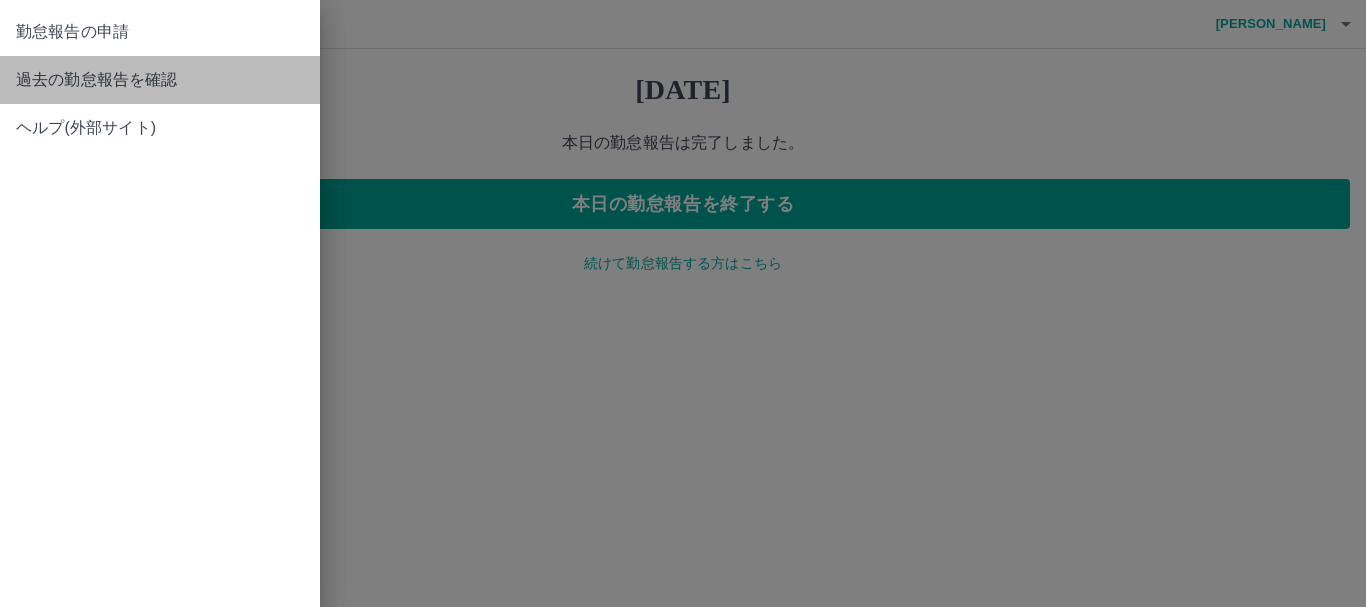 click on "過去の勤怠報告を確認" at bounding box center (160, 80) 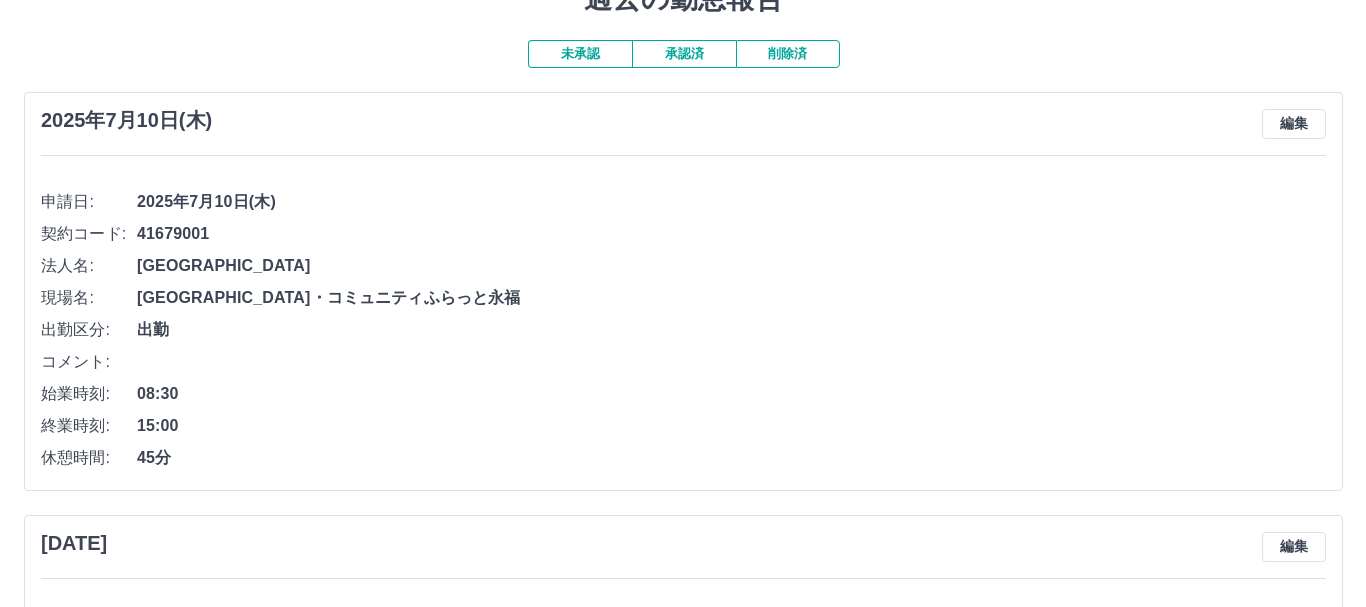 scroll, scrollTop: 0, scrollLeft: 0, axis: both 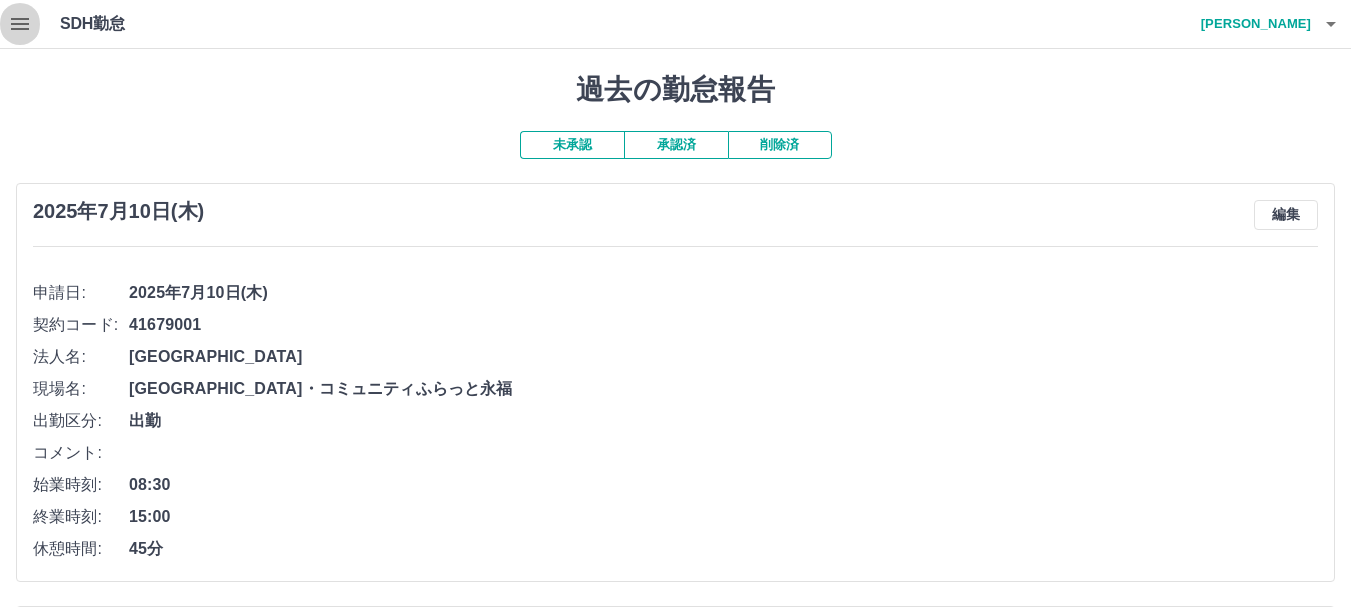 click 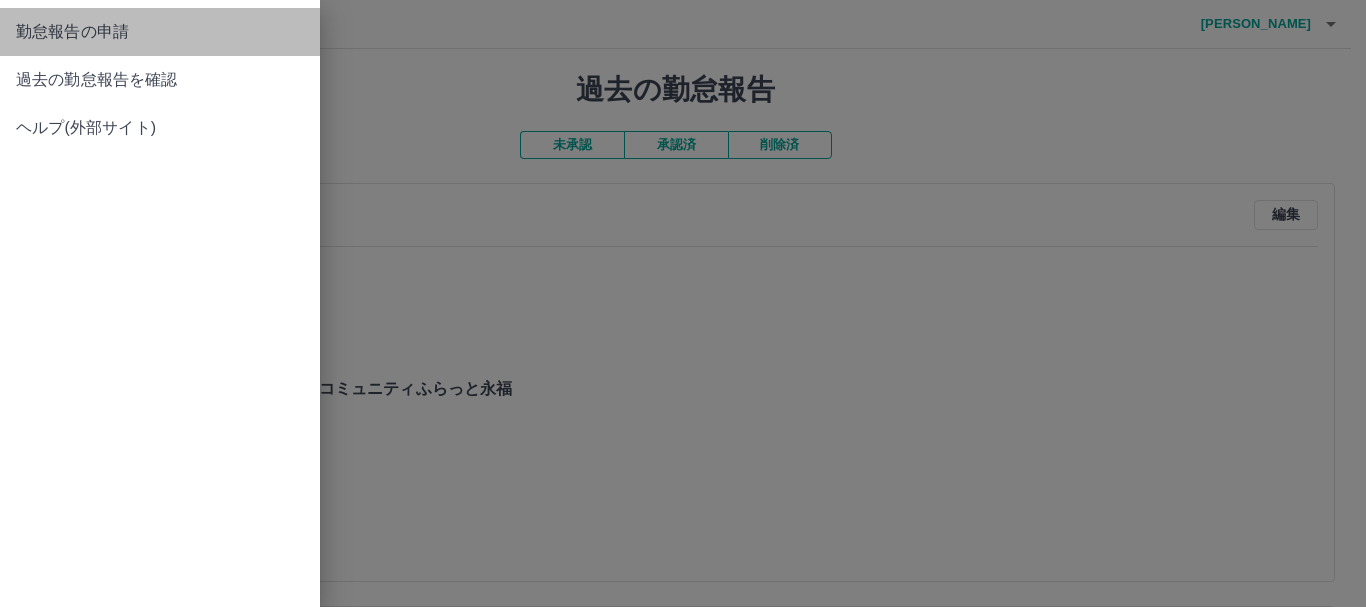 click on "勤怠報告の申請" at bounding box center [160, 32] 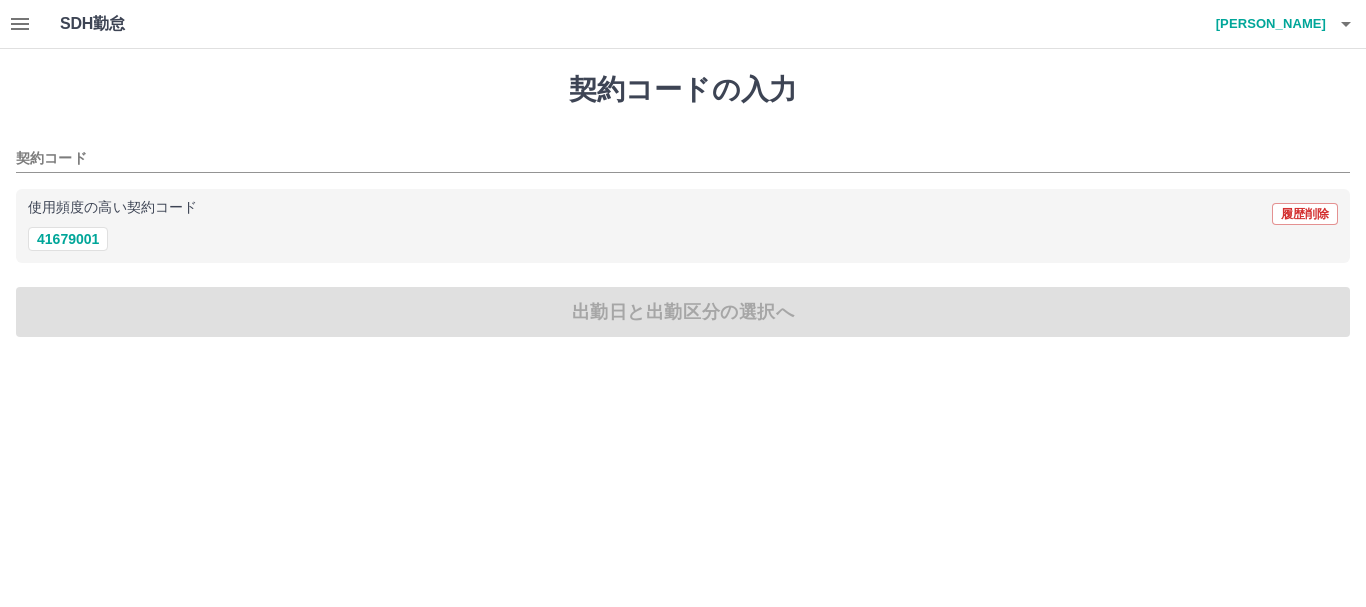 click 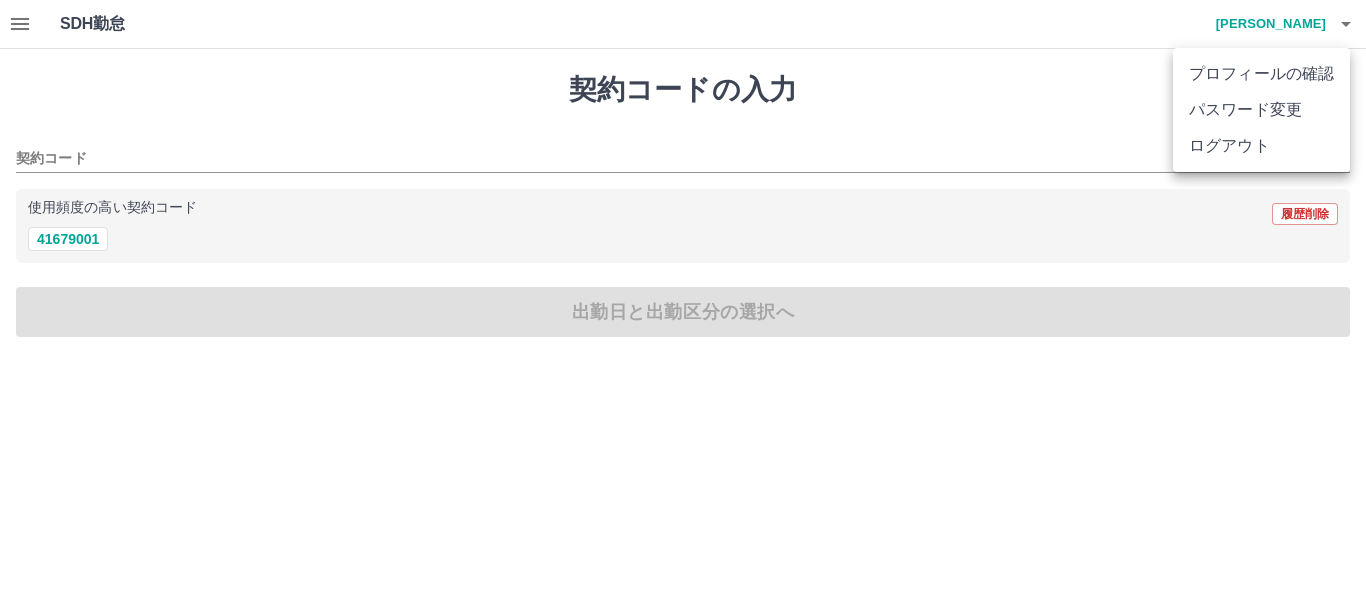 click on "ログアウト" at bounding box center (1261, 146) 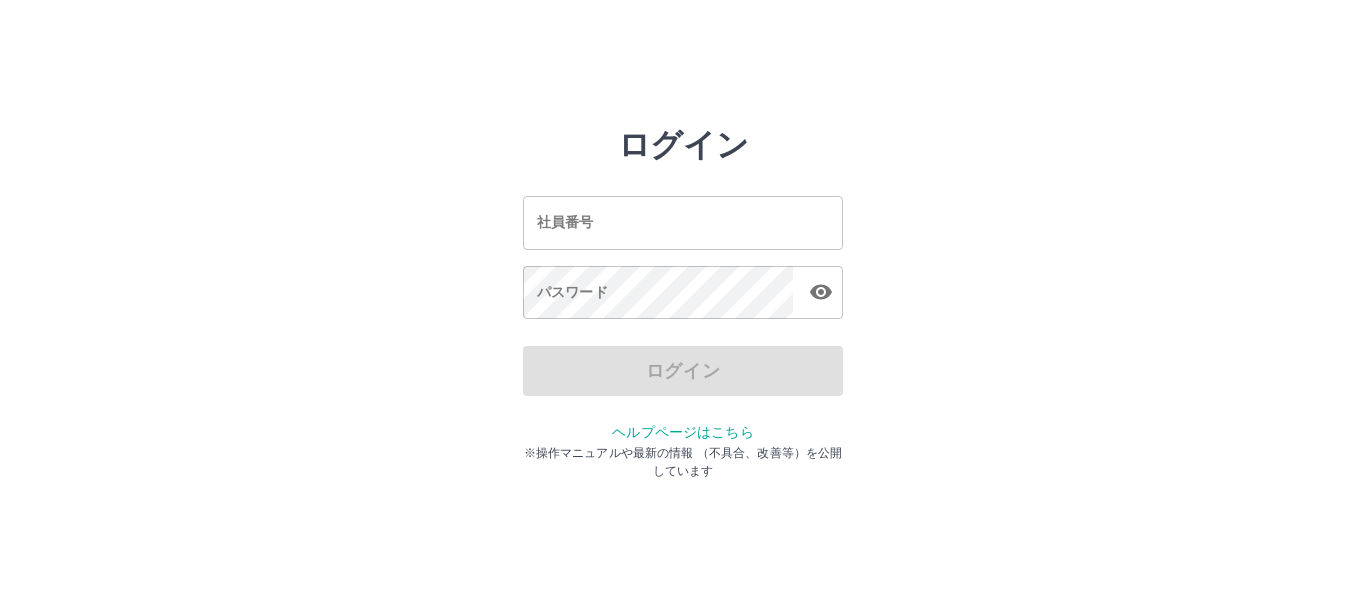 scroll, scrollTop: 0, scrollLeft: 0, axis: both 